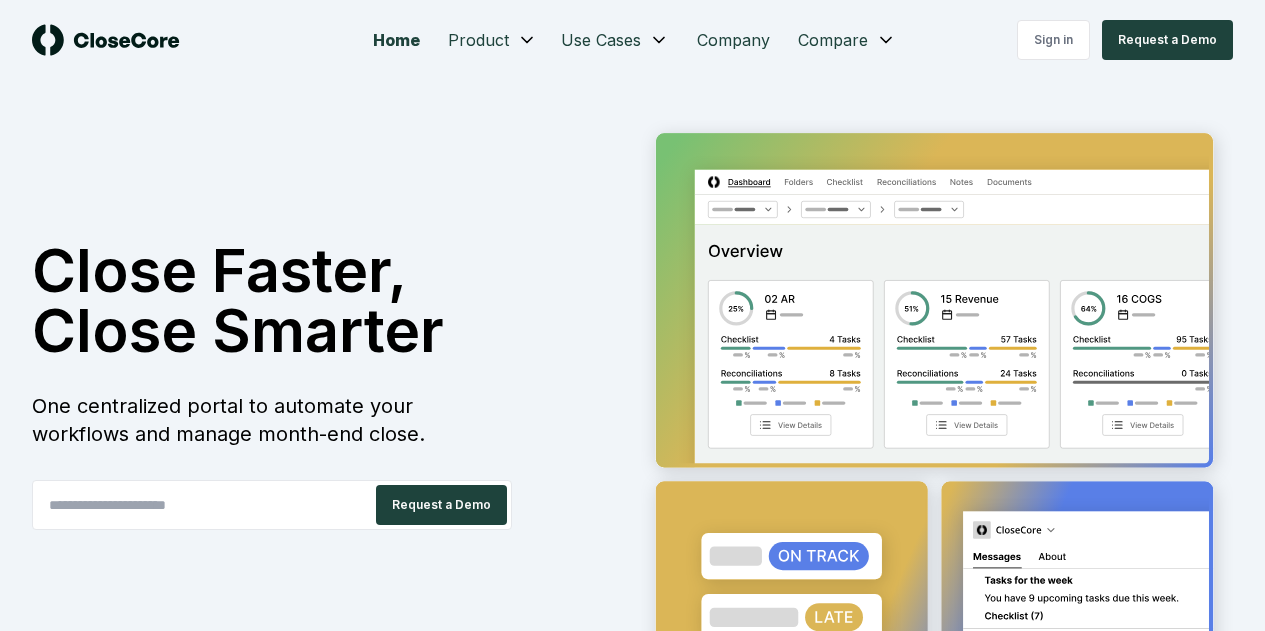 scroll, scrollTop: 0, scrollLeft: 0, axis: both 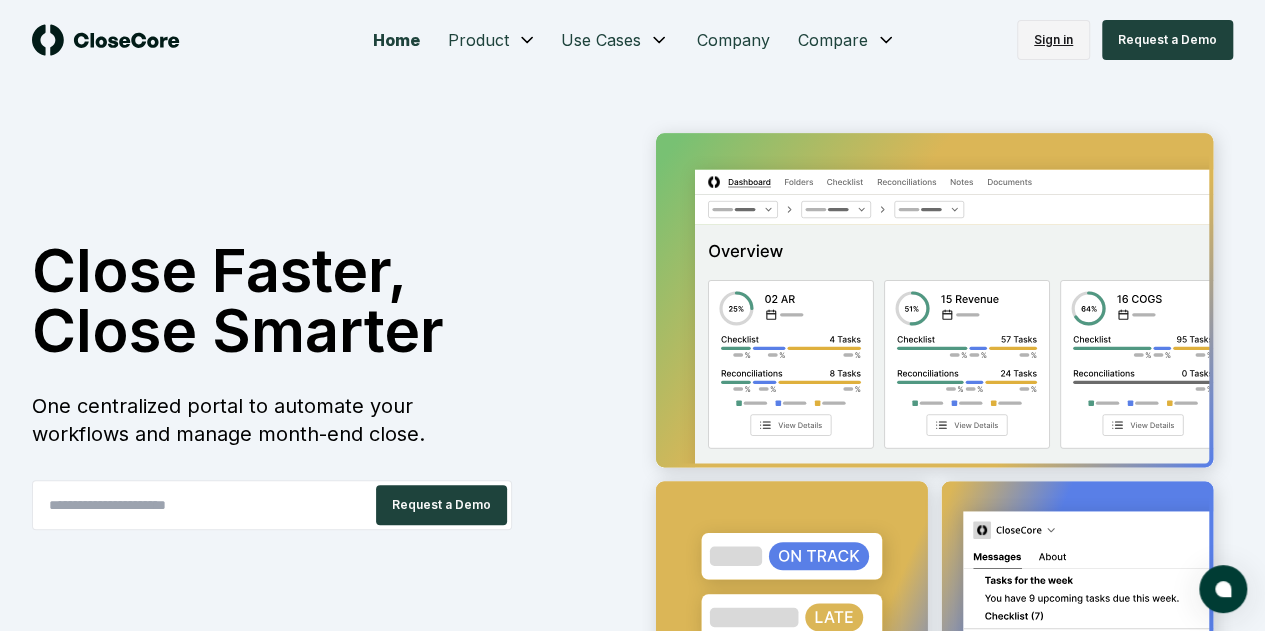 click on "Sign in" at bounding box center [1053, 40] 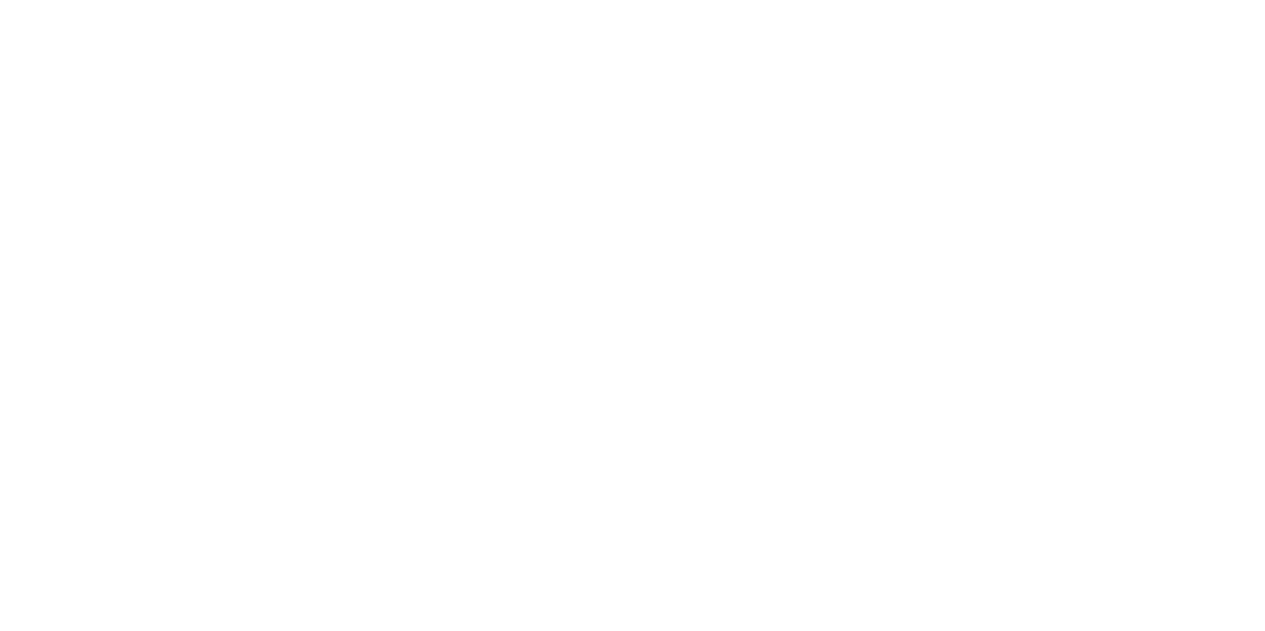 scroll, scrollTop: 0, scrollLeft: 0, axis: both 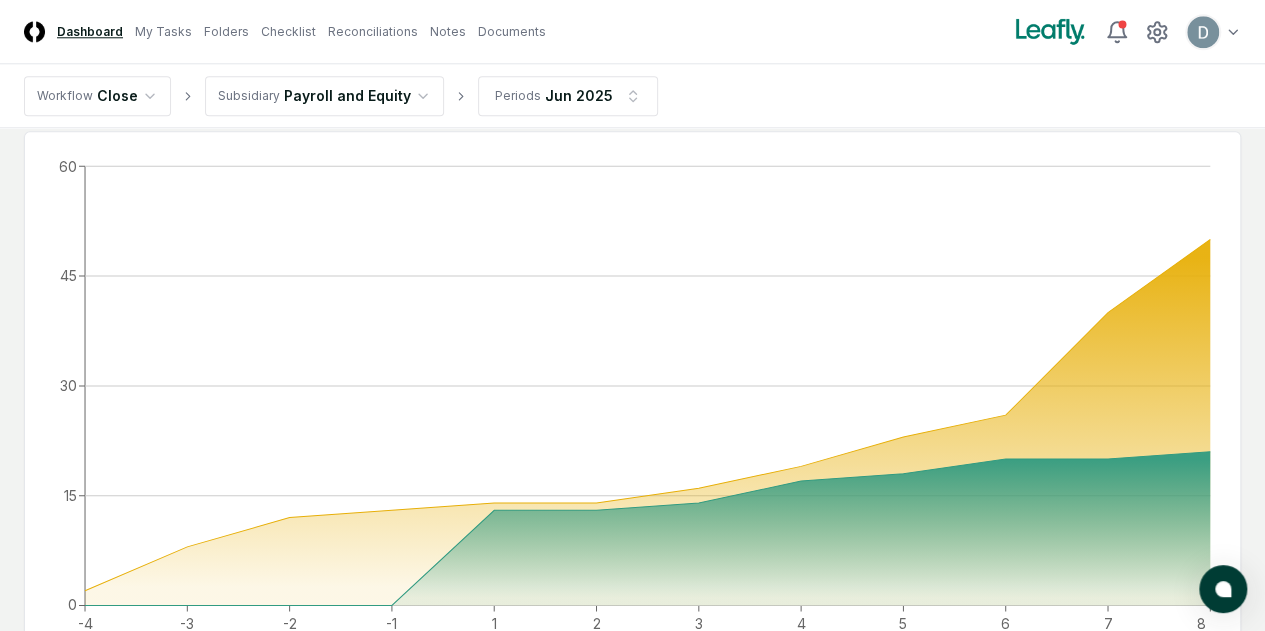 click on "-4 06/[YEAR] -3 -2 -1 1 2 3 4 5 6 7 8 07/[DAY] 0 15 30 45 60" 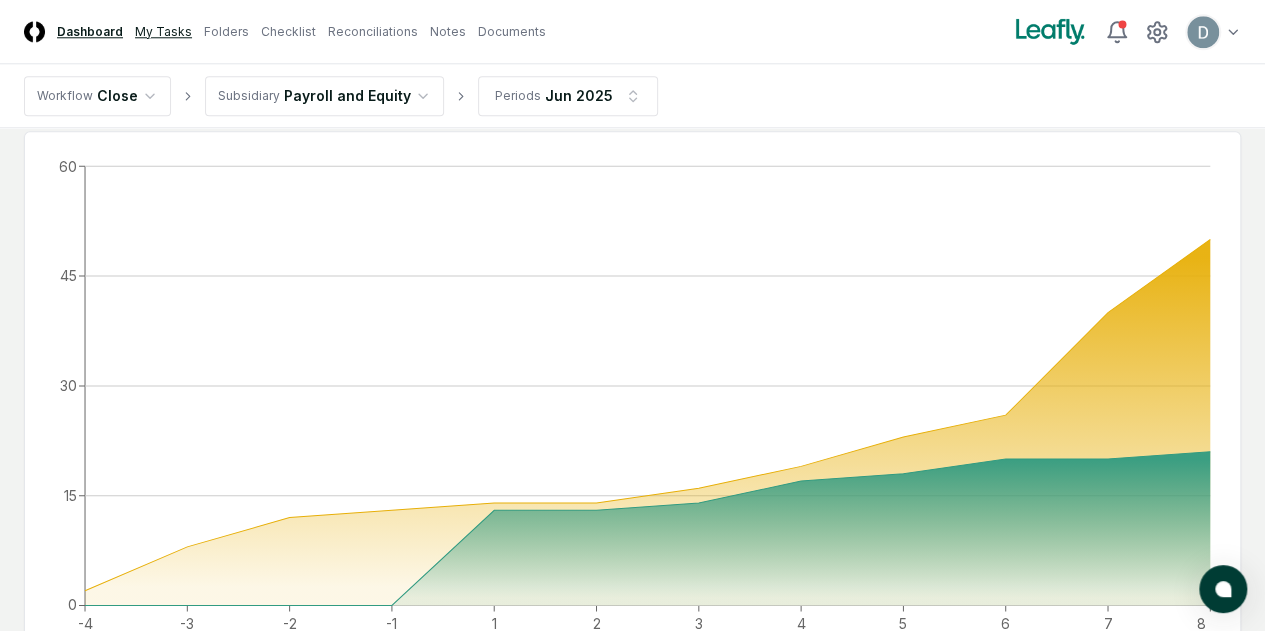 click on "My Tasks" at bounding box center (163, 32) 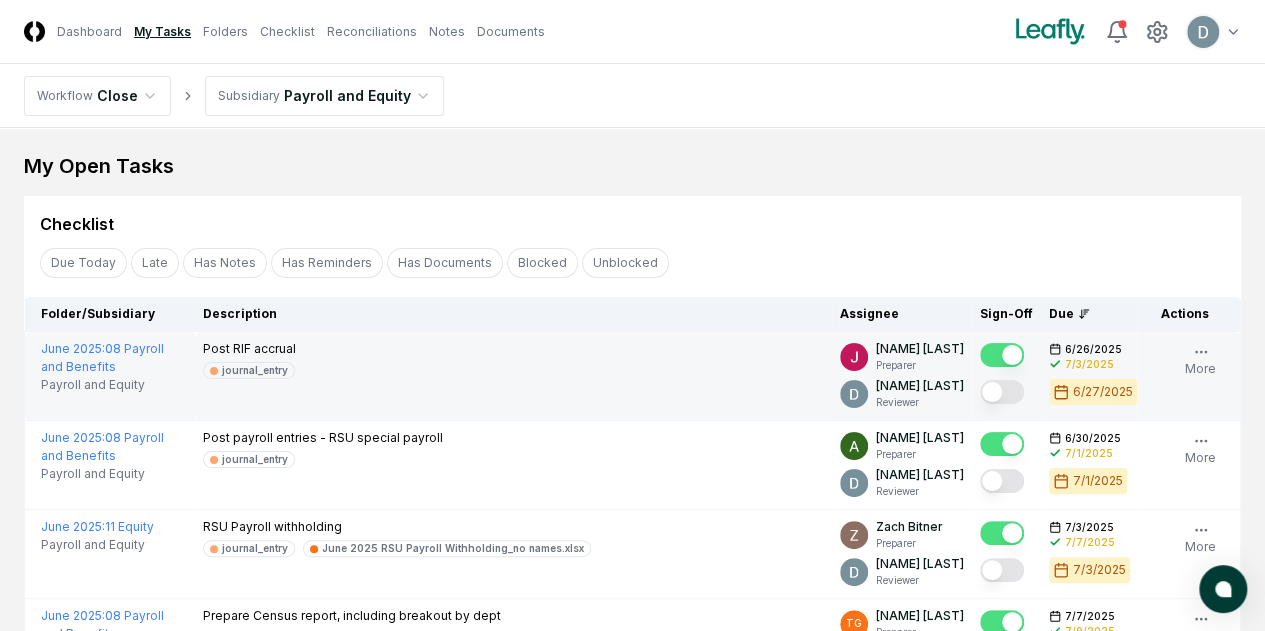 click at bounding box center [1002, 392] 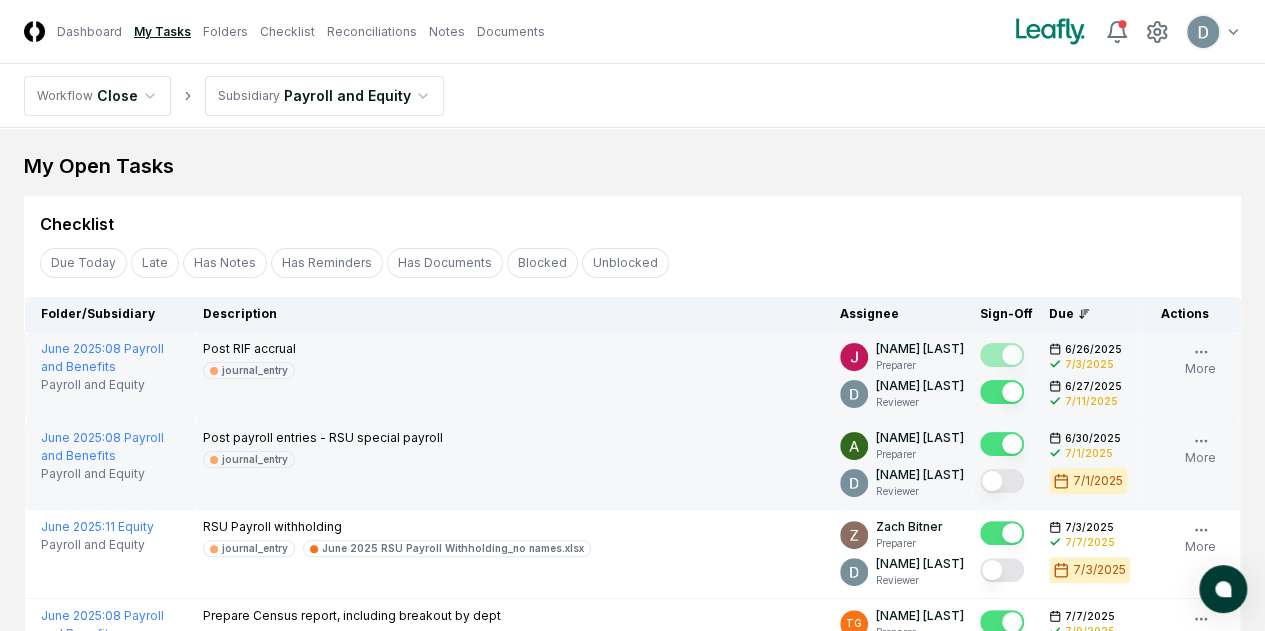 click at bounding box center (1002, 481) 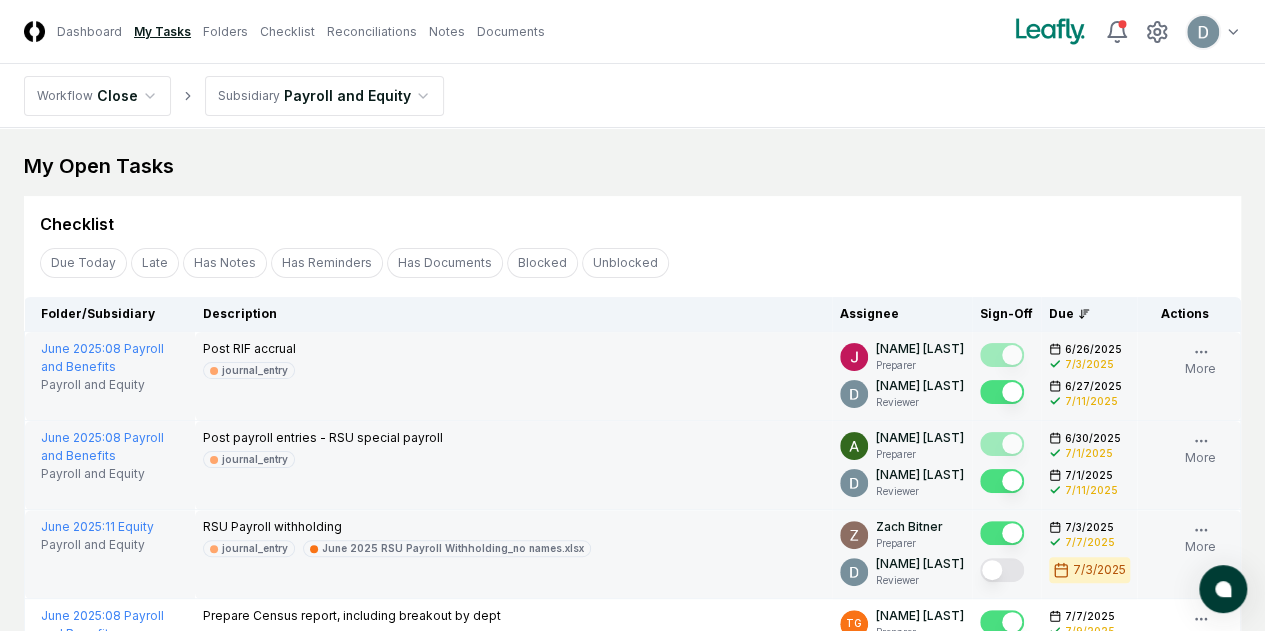 click at bounding box center [1002, 570] 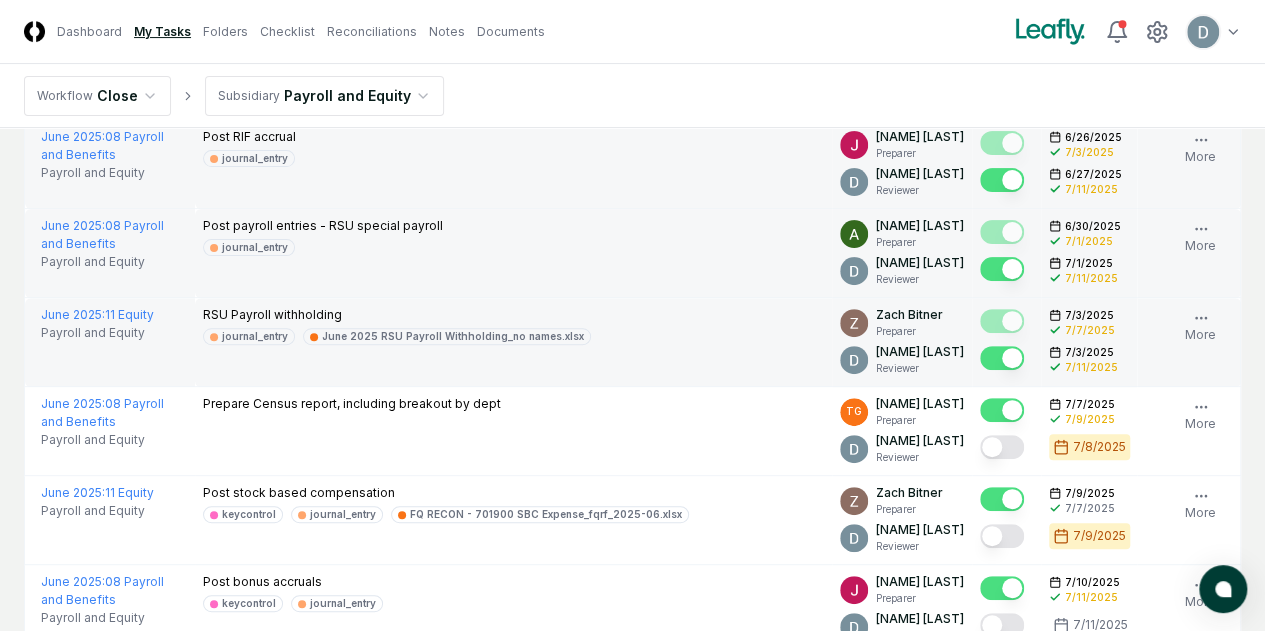 scroll, scrollTop: 213, scrollLeft: 0, axis: vertical 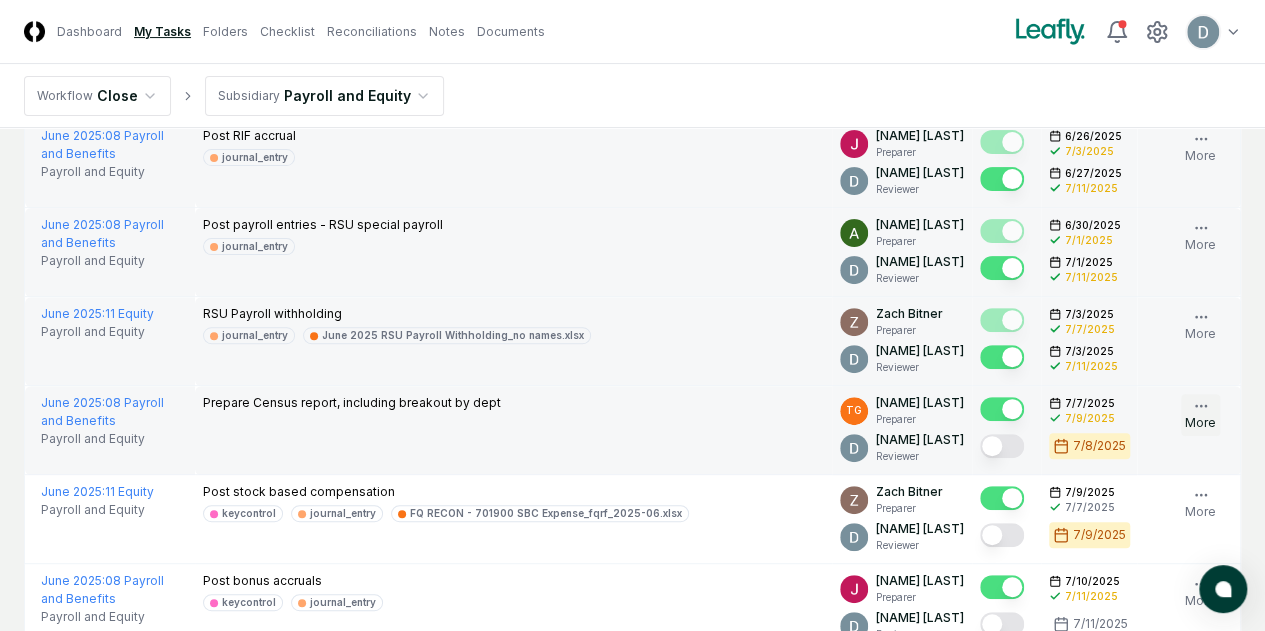 click on "More" at bounding box center [1200, 415] 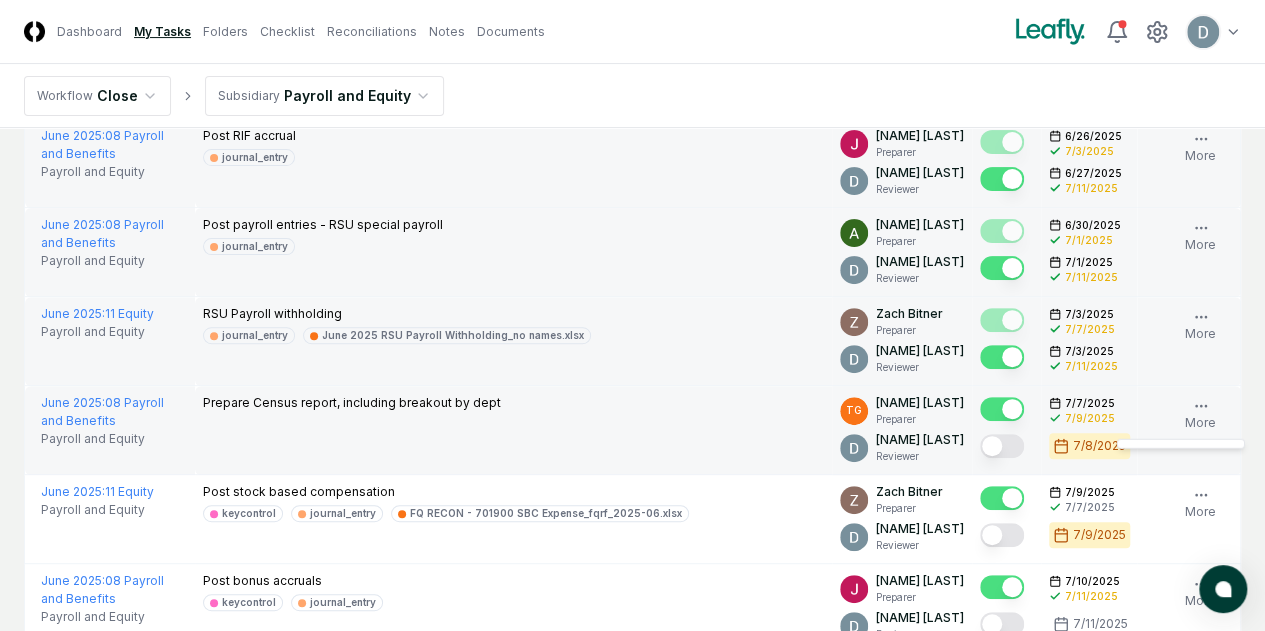 click on "Prepare Census report, including breakout by dept" at bounding box center (513, 430) 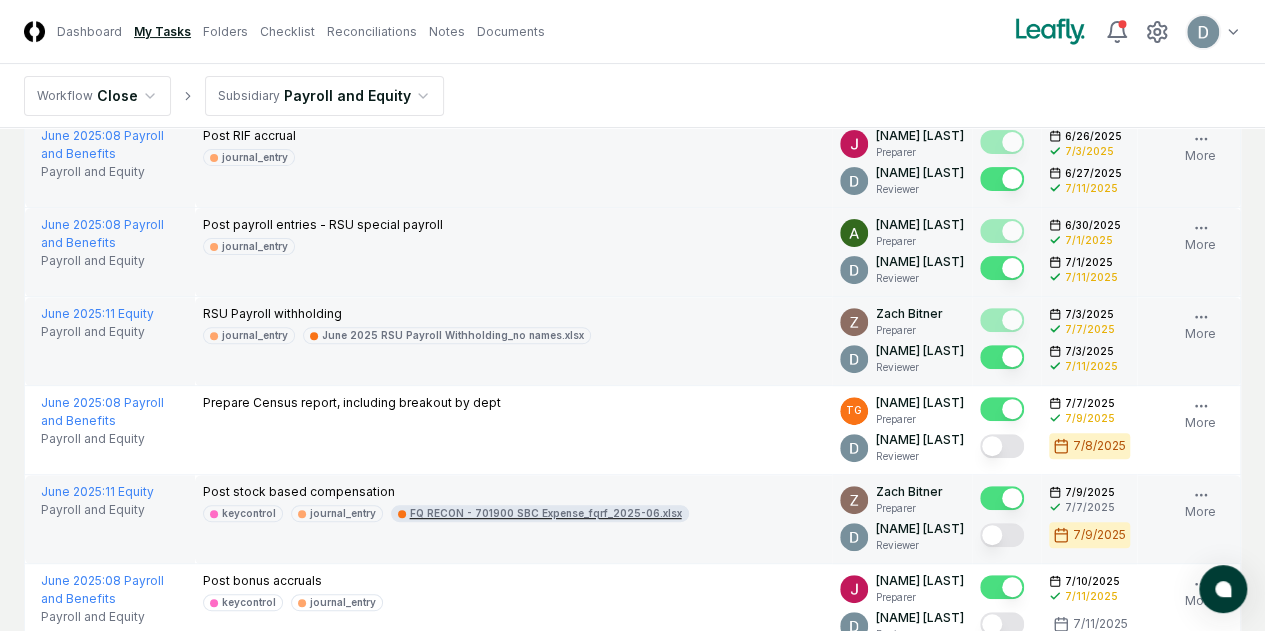 click on "FQ RECON - 701900 SBC Expense_fqrf_2025-06.xlsx" at bounding box center (546, 513) 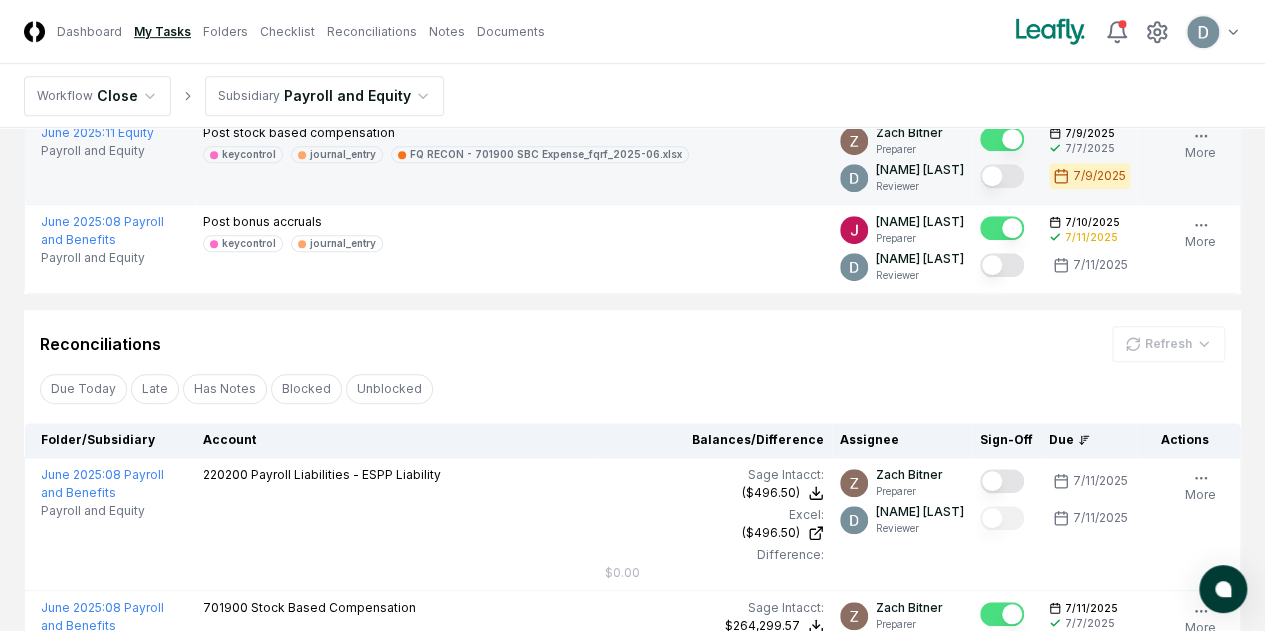 scroll, scrollTop: 574, scrollLeft: 0, axis: vertical 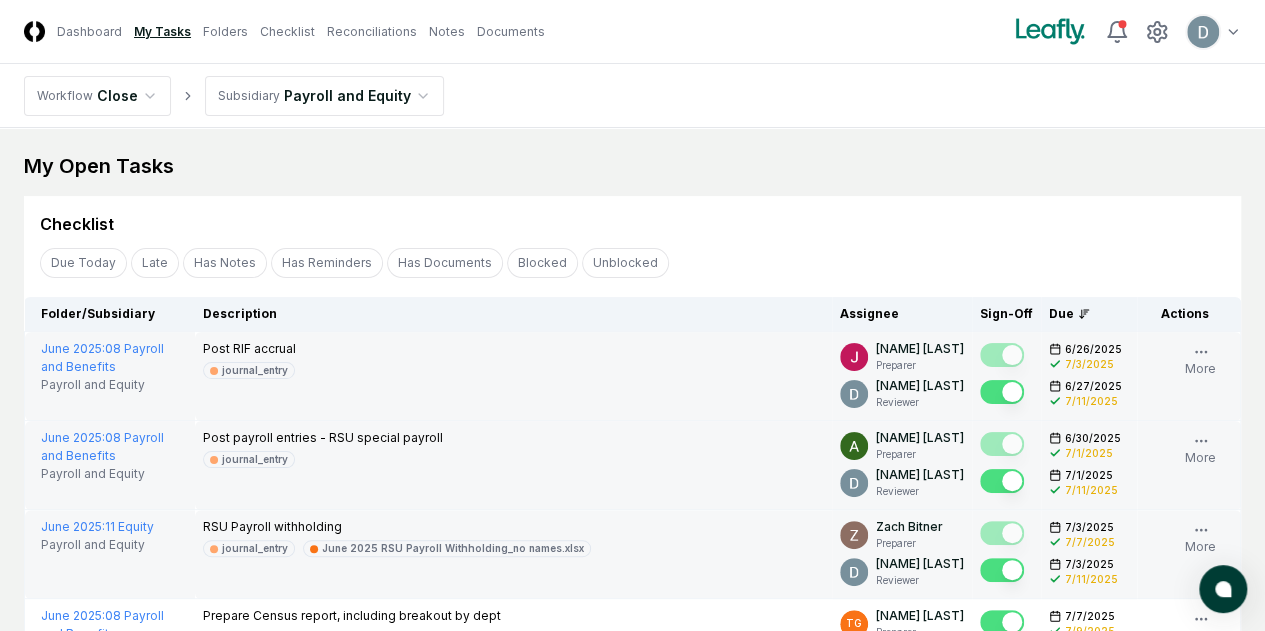 click on "CloseCore Dashboard My Tasks Folders Checklist Reconciliations Notes Documents Toggle navigation menu   Toggle user menu Workflow Close Subsidiary Payroll and Equity My Open Tasks Cancel Reassign Checklist Due Today Late Has Notes Has Reminders Has Documents Blocked Unblocked Clear Filter Folder/Subsidiary Description Assignee Sign-Off   Due Actions June [YEAR] :  08 Payroll and Benefits Payroll and Equity Post payroll entries - RSU special payroll journal_entry [NAME] [LAST] Preparer [NAME] [LAST] Reviewer 6/[DAY]/[YEAR] 7/[DAY]/[YEAR] 6/[DAY]/[YEAR] 7/[DAY]/[YEAR] Follow 1 Notes Upload Reminder Duplicate Edit Task More June [YEAR] :  08 Payroll and Benefits Payroll and Equity Post payroll entries - Holdings keycontrol journal_entry [NAME] [LAST] Preparer [NAME] [LAST] Reviewer 6/[DAY]/[YEAR] 7/[DAY]/[YEAR] 6/[DAY]/[YEAR] 7/[DAY]/[YEAR] Follow Notes Upload Reminder Duplicate Edit Task More June [YEAR] :  11 Equity Payroll and Equity RSU Payroll withholding journal_entry June [YEAR] RSU Payroll Withholding_no names.xlsx [NAME] [LAST] Preparer [NAME] [LAST] Reviewer 7/[DAY]/[YEAR] 7/[DAY]/[YEAR] 1" at bounding box center [632, 720] 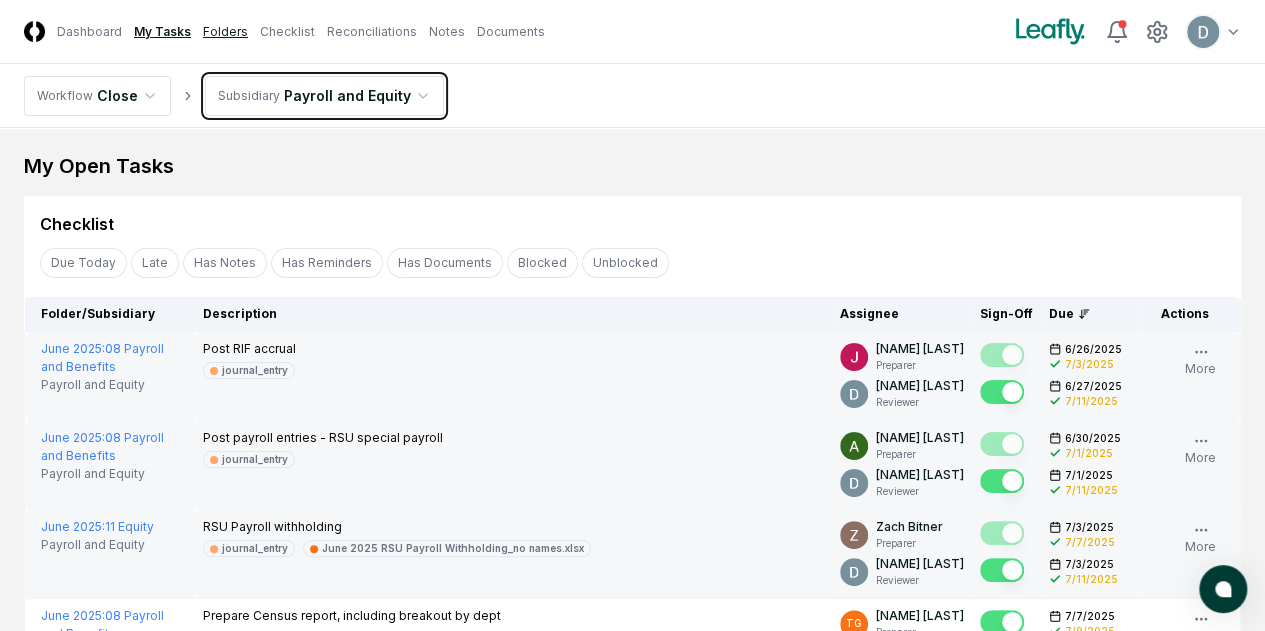 click on "CloseCore Dashboard My Tasks Folders Checklist Reconciliations Notes Documents Toggle navigation menu   Toggle user menu Workflow Close Subsidiary Payroll and Equity My Open Tasks Cancel Reassign Checklist Due Today Late Has Notes Has Reminders Has Documents Blocked Unblocked Clear Filter Folder/Subsidiary Description Assignee Sign-Off   Due Actions June [YEAR] :  08 Payroll and Benefits Payroll and Equity Post payroll entries - RSU special payroll journal_entry [NAME] [LAST] Preparer [NAME] [LAST] Reviewer 6/[DAY]/[YEAR] 7/[DAY]/[YEAR] 6/[DAY]/[YEAR] 7/[DAY]/[YEAR] Follow 1 Notes Upload Reminder Duplicate Edit Task More June [YEAR] :  08 Payroll and Benefits Payroll and Equity Post payroll entries - Holdings keycontrol journal_entry [NAME] [LAST] Preparer [NAME] [LAST] Reviewer 6/[DAY]/[YEAR] 7/[DAY]/[YEAR] 6/[DAY]/[YEAR] 7/[DAY]/[YEAR] Follow Notes Upload Reminder Duplicate Edit Task More June [YEAR] :  11 Equity Payroll and Equity RSU Payroll withholding journal_entry June [YEAR] RSU Payroll Withholding_no names.xlsx [NAME] [LAST] Preparer [NAME] [LAST] Reviewer 7/[DAY]/[YEAR] 7/[DAY]/[YEAR] 1" at bounding box center (632, 720) 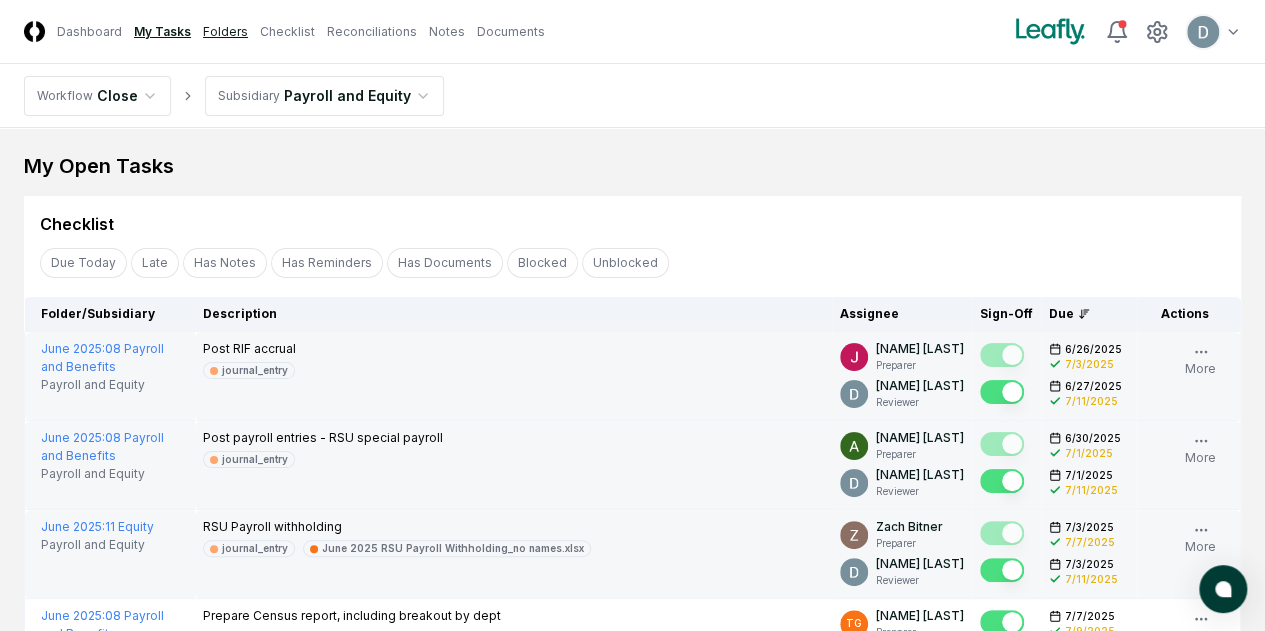 click on "Folders" at bounding box center (225, 32) 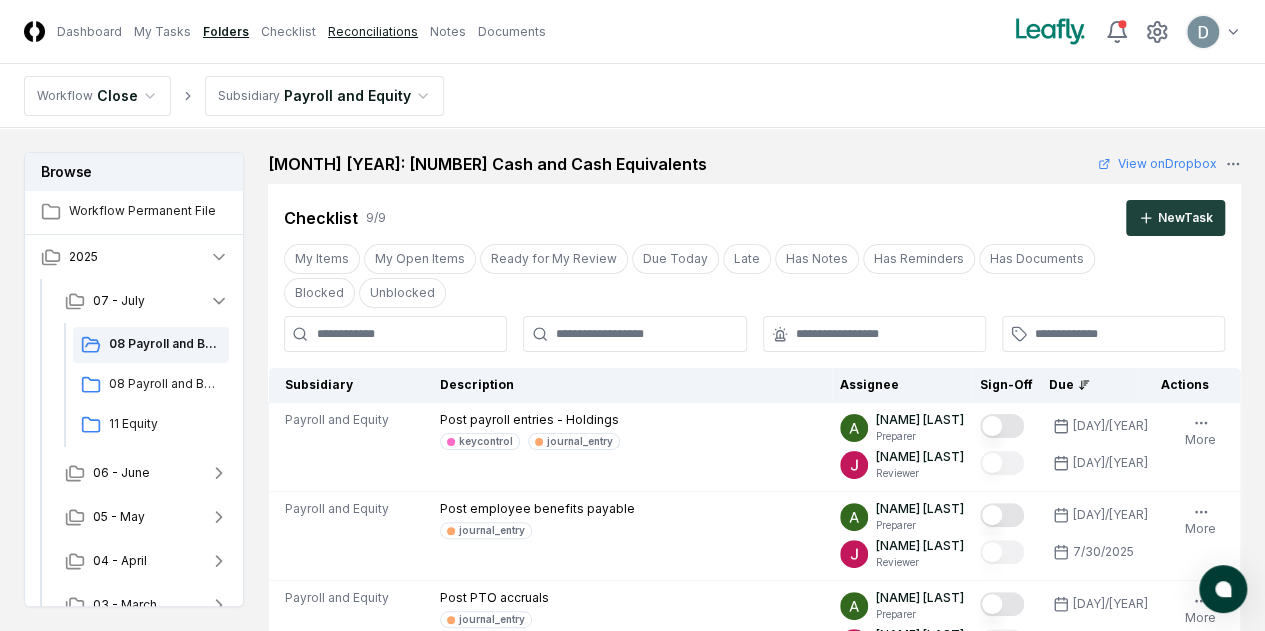 click on "Reconciliations" at bounding box center (373, 32) 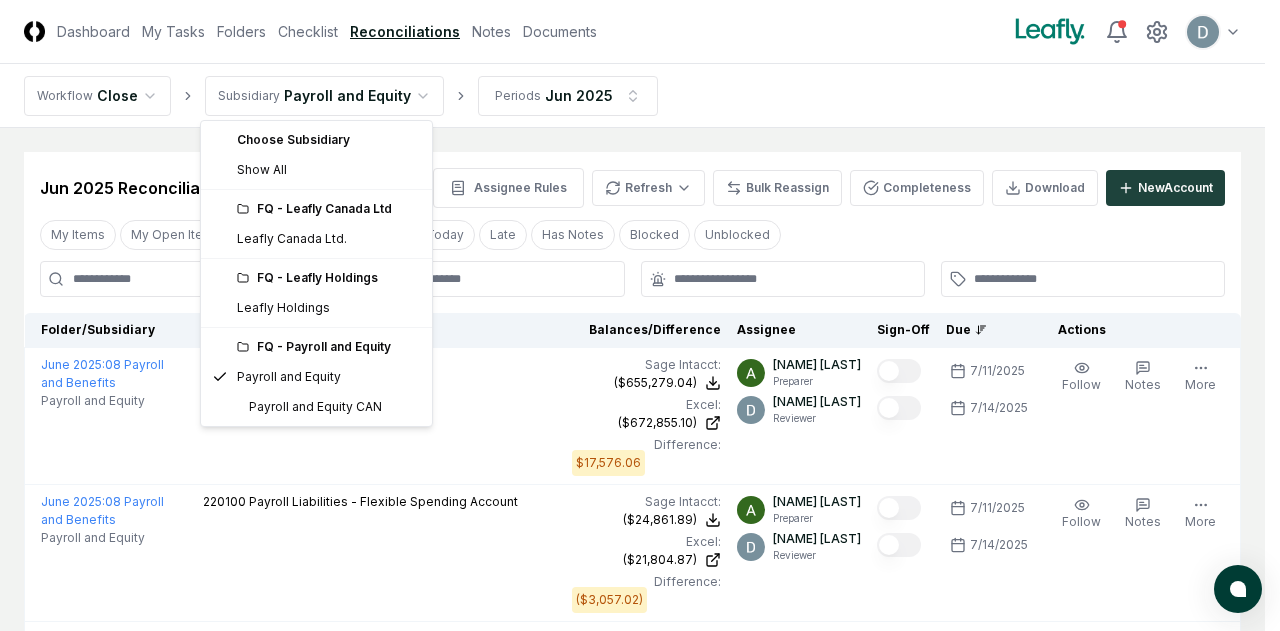 click on "CloseCore Dashboard My Tasks Folders Checklist Reconciliations Notes Documents Toggle navigation menu   Toggle user menu Workflow Close Subsidiary Payroll and Equity Periods Jun [YEAR] Cancel Reassign Jun [YEAR] Reconciliation 12 / 12 Assignee Rules Refresh Bulk Reassign Completeness Download New  Account My Items My Open Items Ready for My Review Due Today Late Has Notes Blocked Unblocked Clear Filter Folder/Subsidiary Account Balances/Difference Per  Sage Intacct Per Excel Difference Assignee Sign-Off   Due Actions June [YEAR] :  08 Payroll and Benefits Payroll and Equity 220000   Payroll Liabilities Sage Intacct : ($655,279.04) Excel: ($672,855.10) Difference: $17,576.06 ($655,279.04) ($672,855.10) $17,576.06 [NAME] [LAST] Preparer [NAME] [LAST] Reviewer 7/[DAY]/[YEAR] 7/[DAY]/[YEAR] Follow Notes Edit Task More June [YEAR] :  08 Payroll and Benefits Payroll and Equity 220100   Payroll Liabilities - Flexible Spending Account Sage Intacct : ($24,861.89) Excel: ($21,804.87) Difference: ($3,057.02) ($24,861.89) Preparer" at bounding box center [640, 1056] 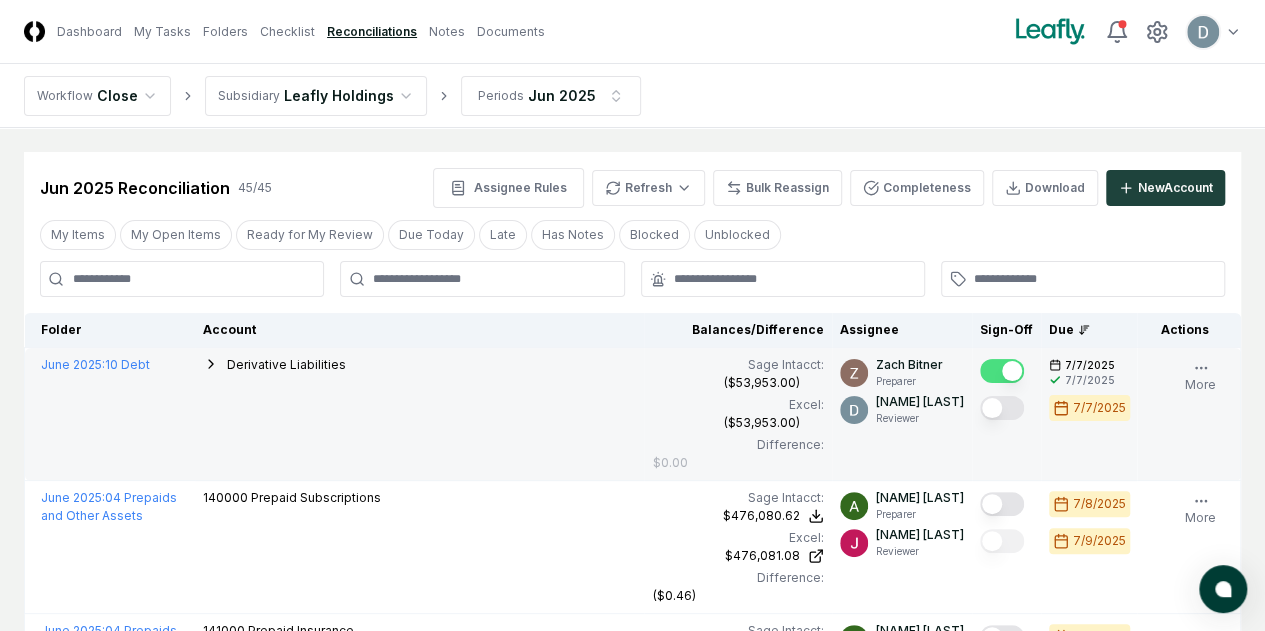click 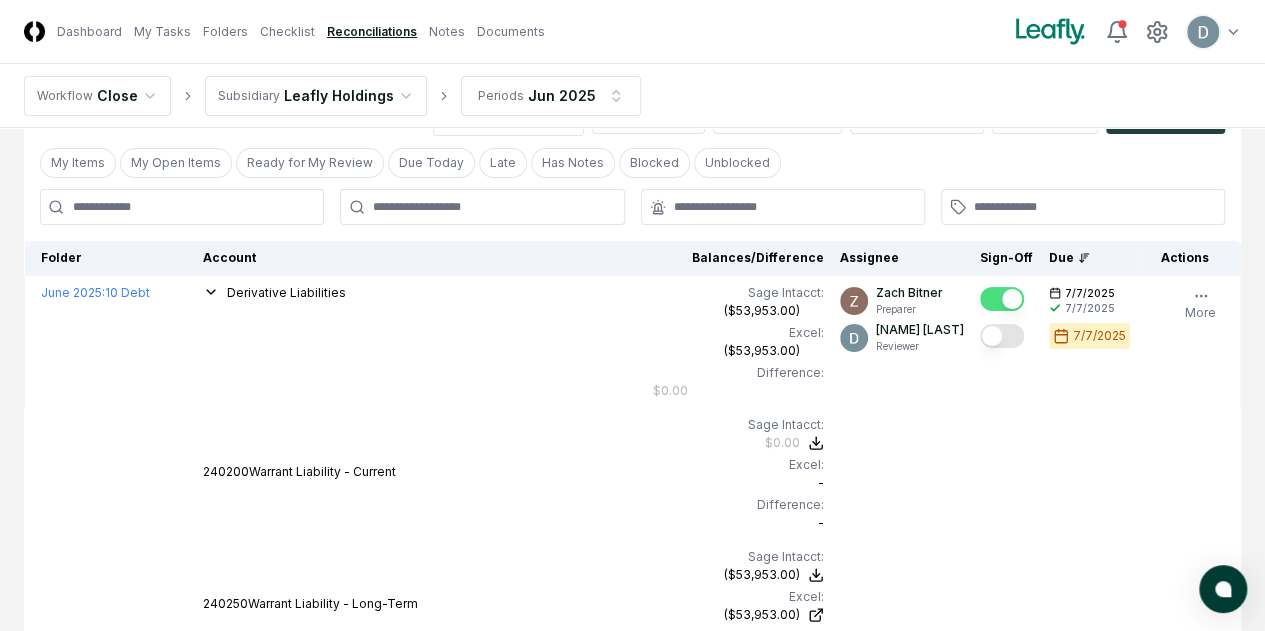scroll, scrollTop: 0, scrollLeft: 0, axis: both 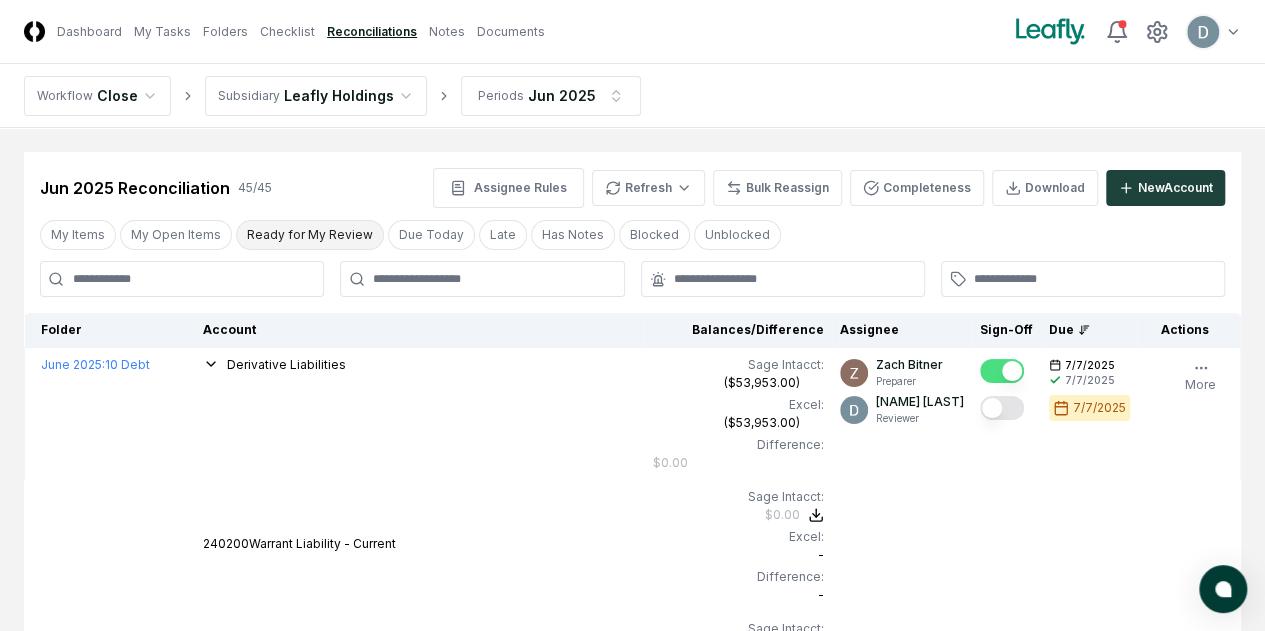 click on "Ready for My Review" at bounding box center [310, 235] 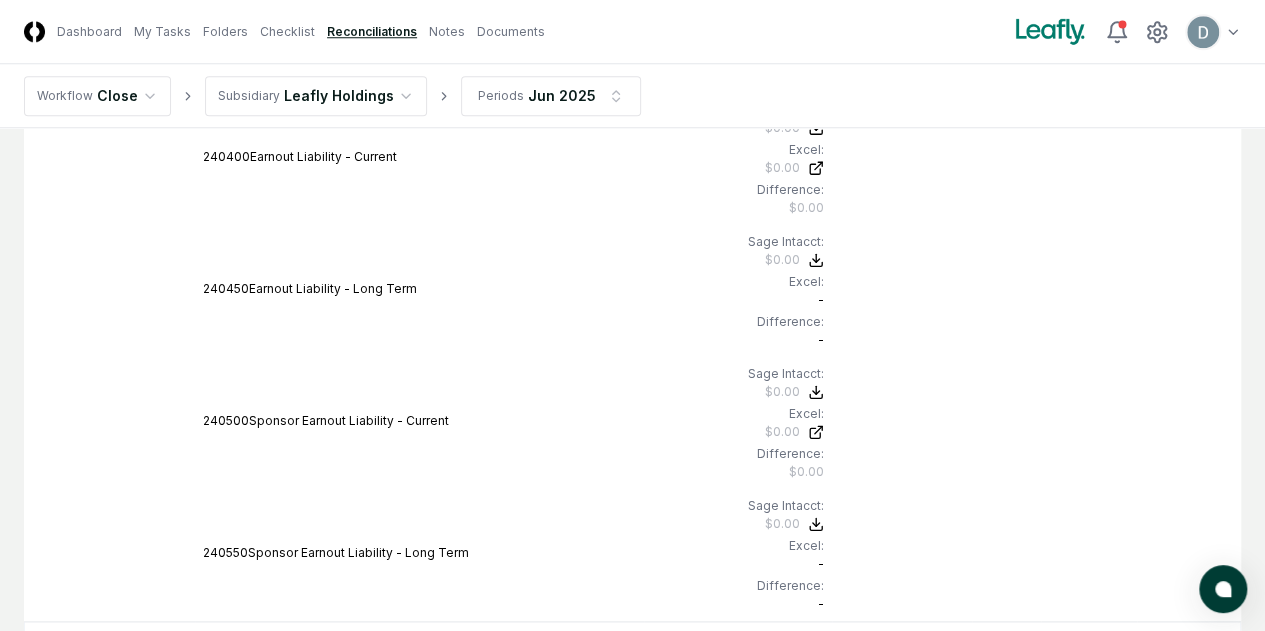 scroll, scrollTop: 917, scrollLeft: 0, axis: vertical 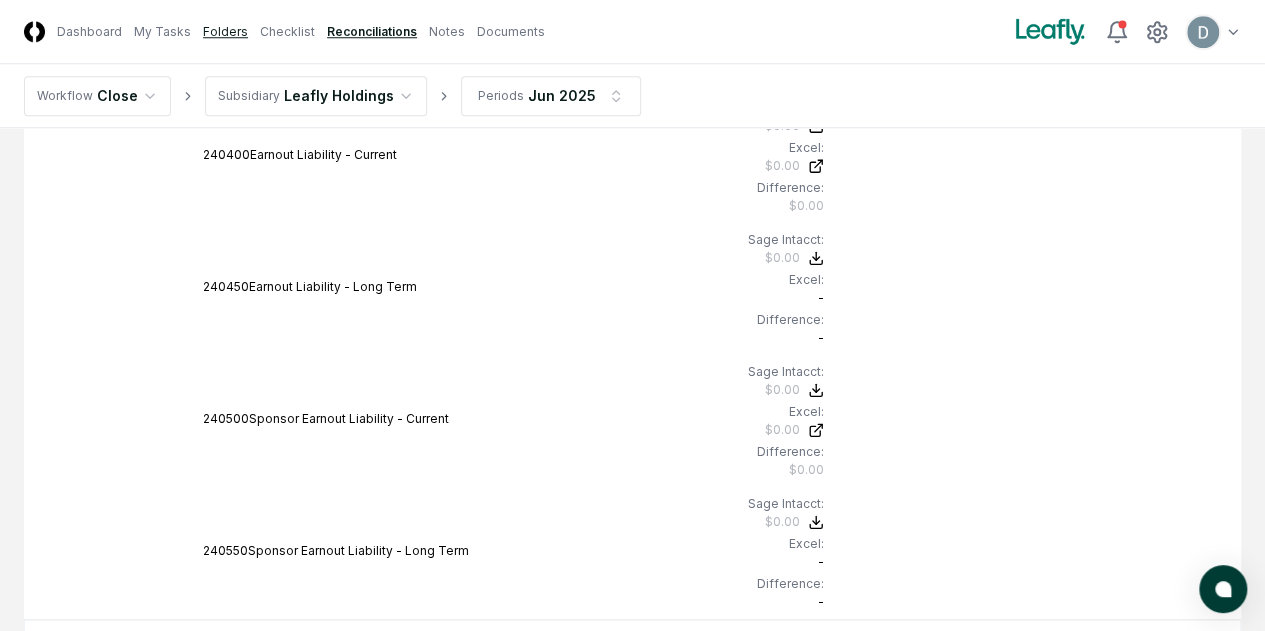 click on "Folders" at bounding box center (225, 32) 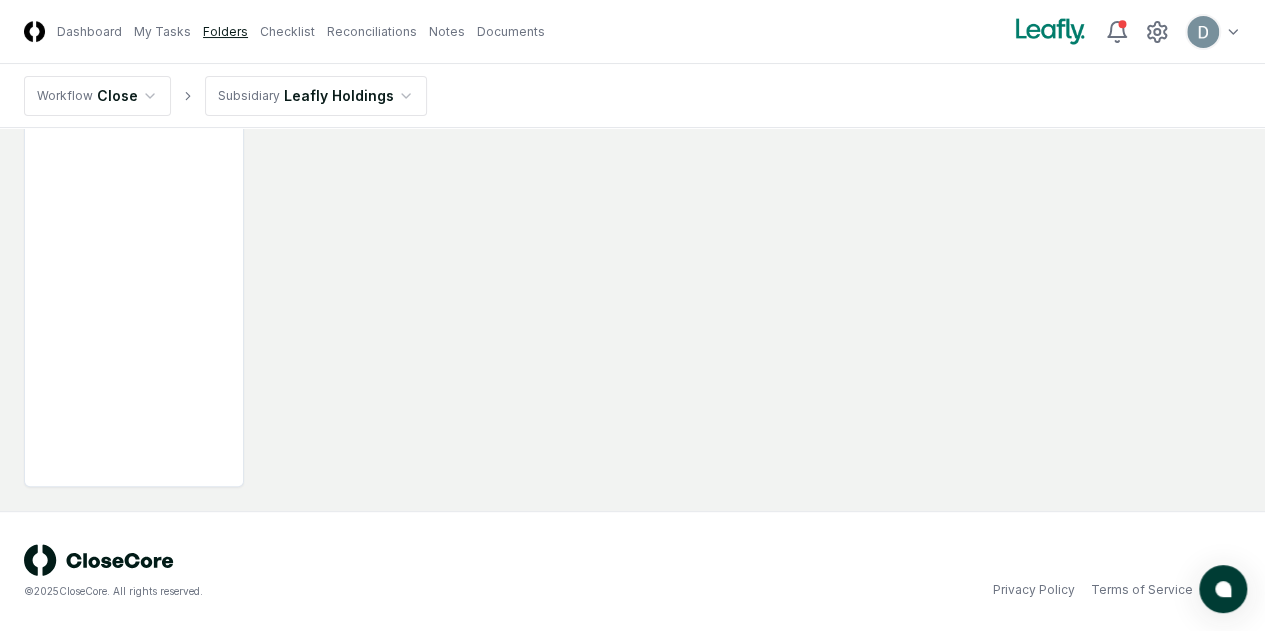 scroll, scrollTop: 0, scrollLeft: 0, axis: both 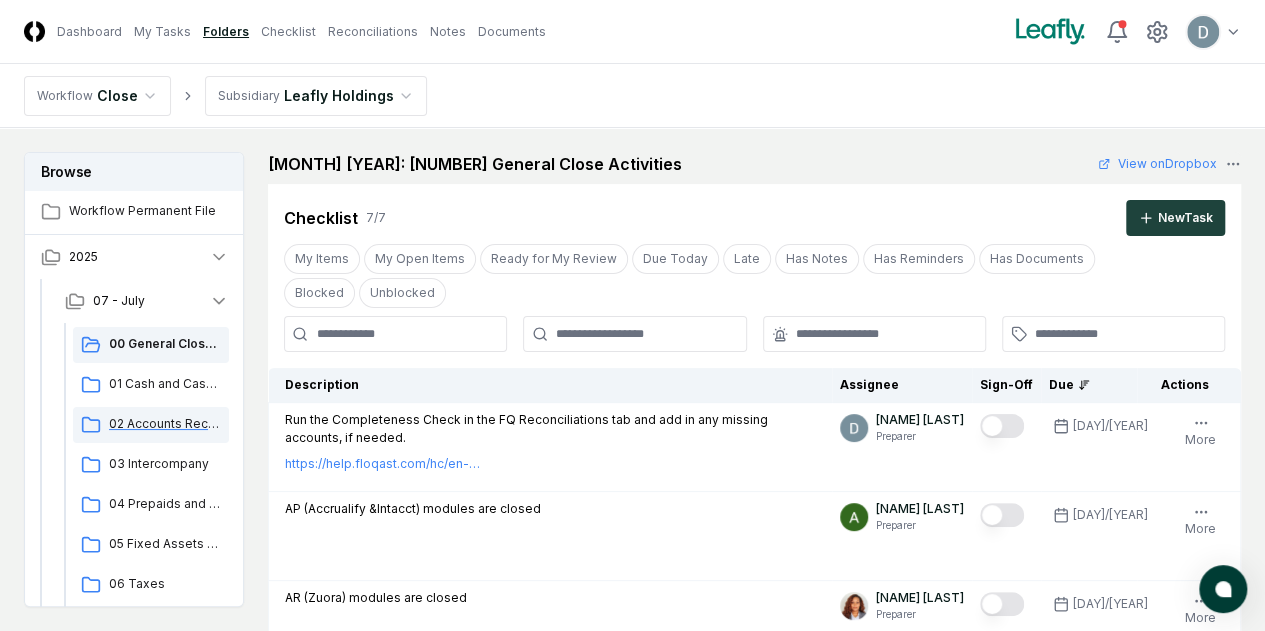 click on "02 Accounts Receivable" at bounding box center [151, 425] 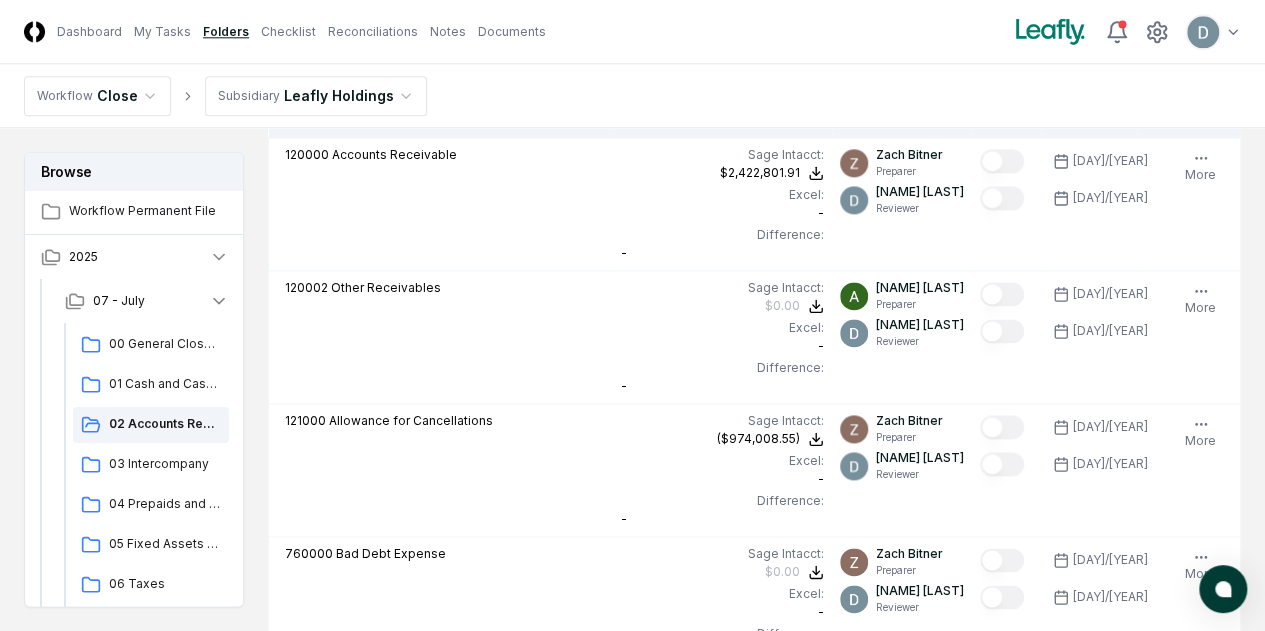 scroll, scrollTop: 1164, scrollLeft: 0, axis: vertical 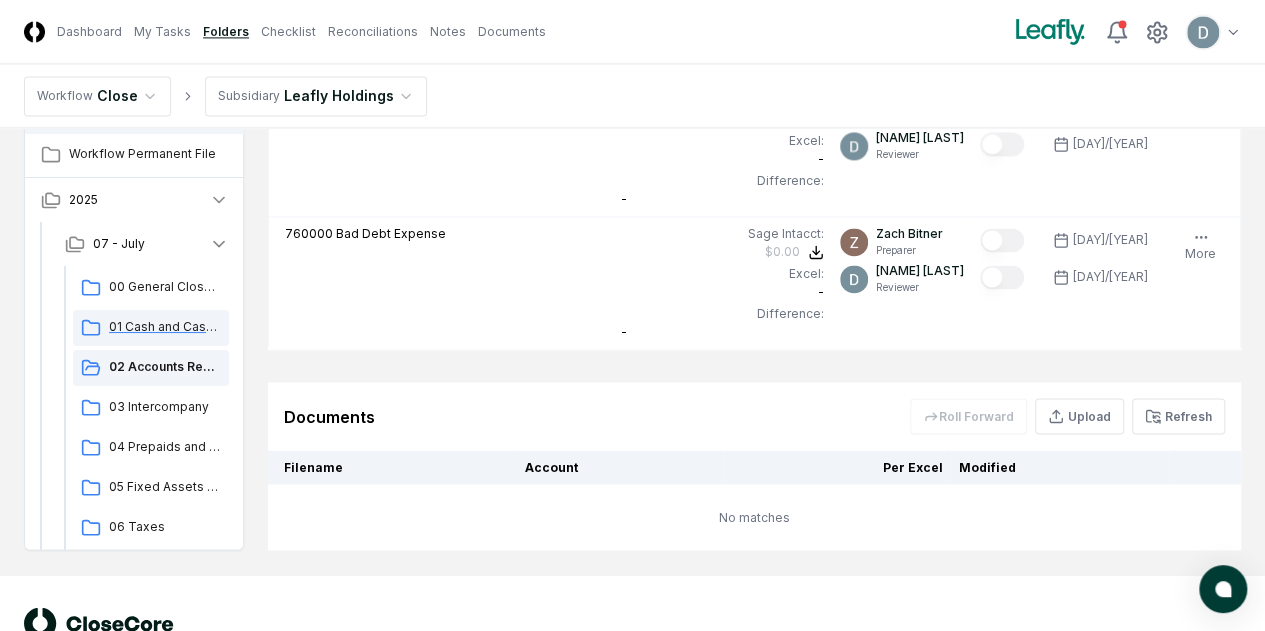 click on "01 Cash and Cash Equivalents" at bounding box center (165, 327) 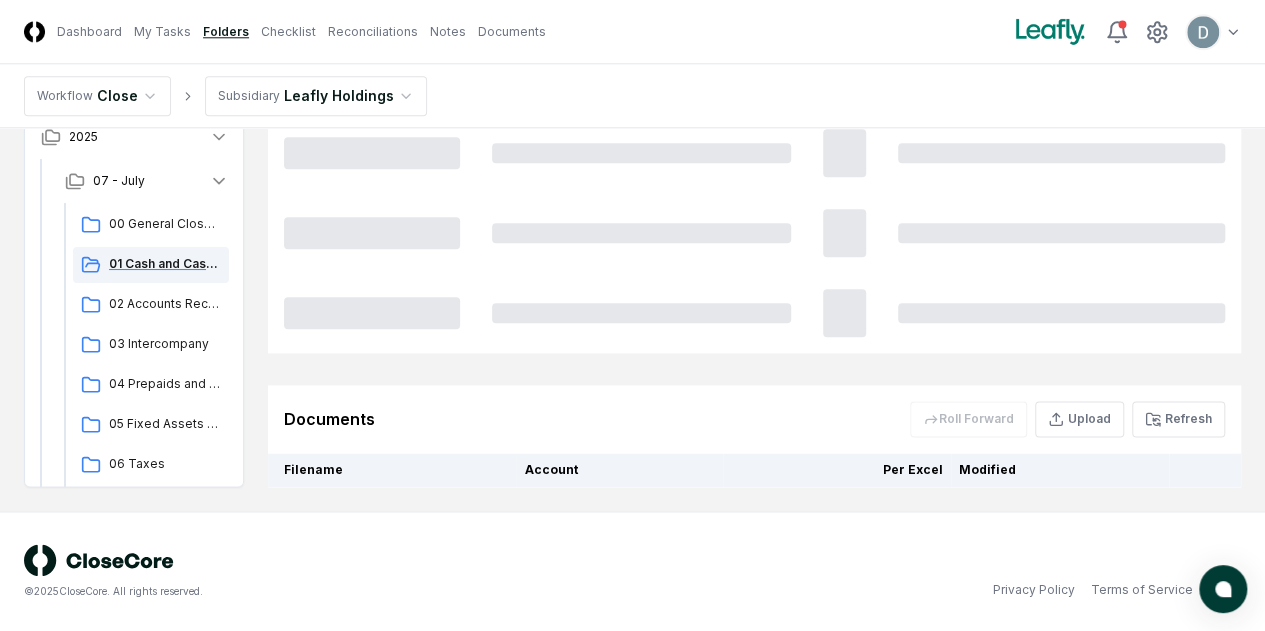 scroll, scrollTop: 0, scrollLeft: 0, axis: both 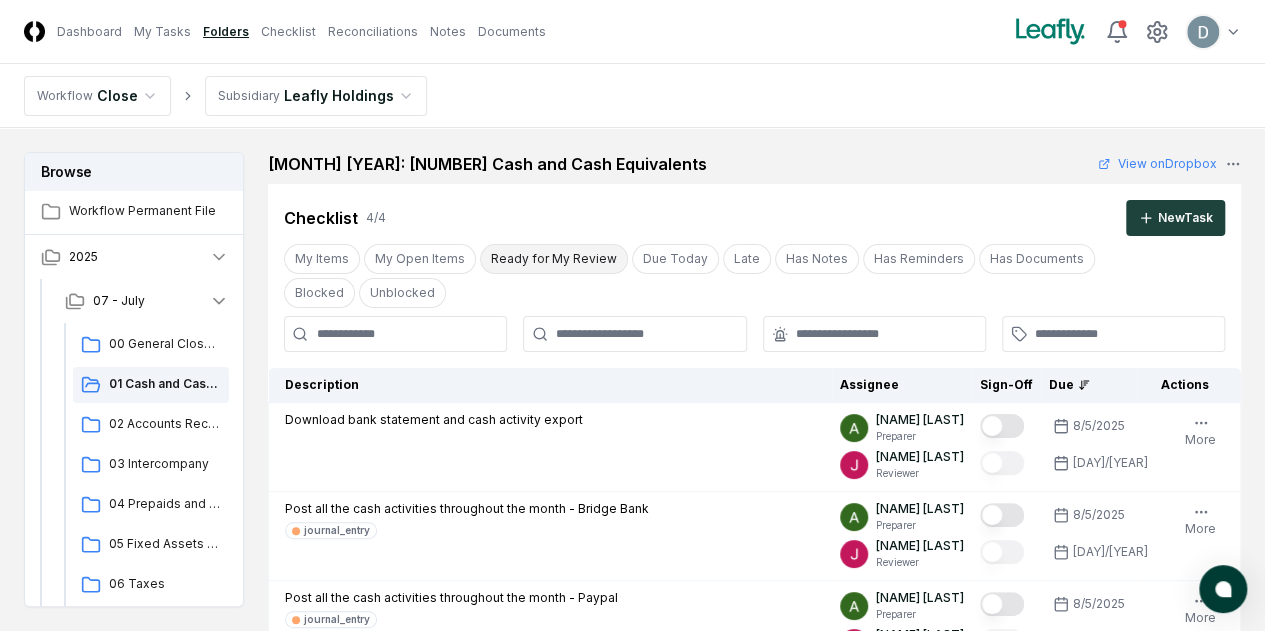 click on "Ready for My Review" at bounding box center [554, 259] 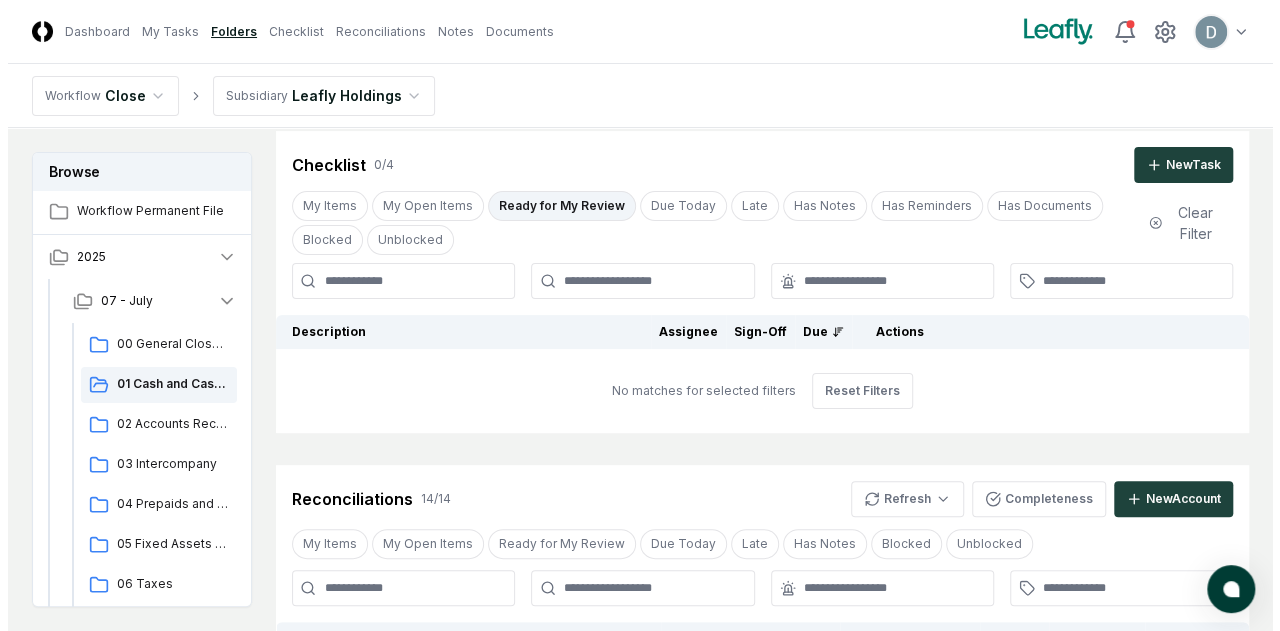 scroll, scrollTop: 0, scrollLeft: 0, axis: both 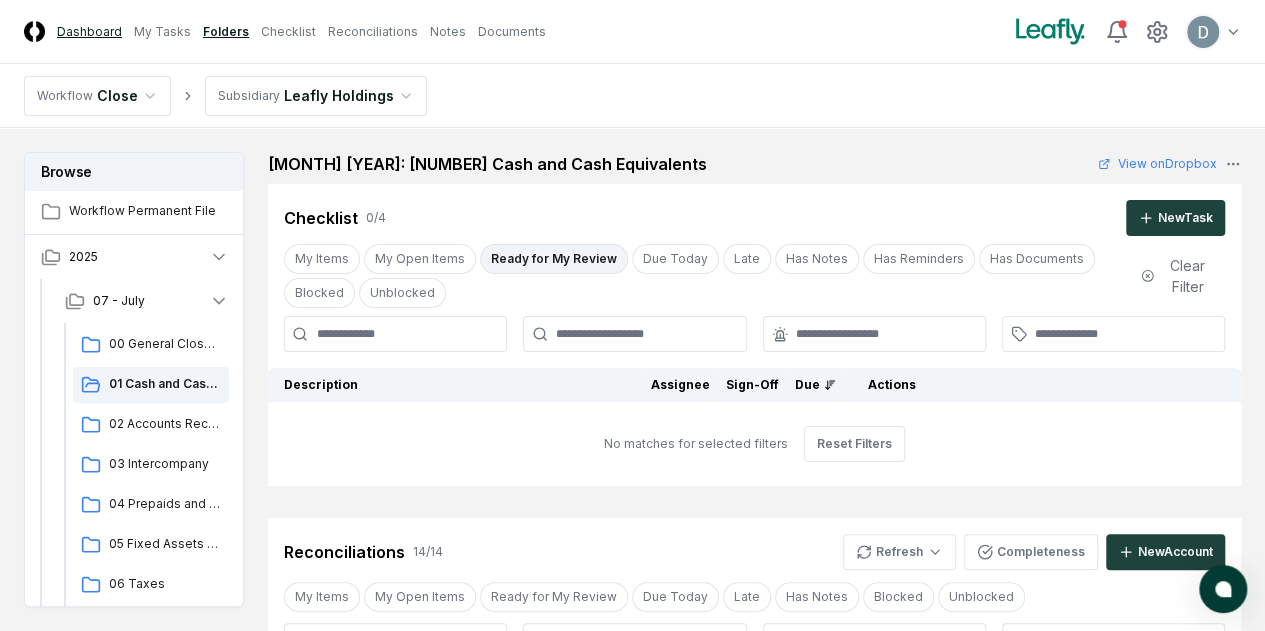 click on "Dashboard" at bounding box center [89, 32] 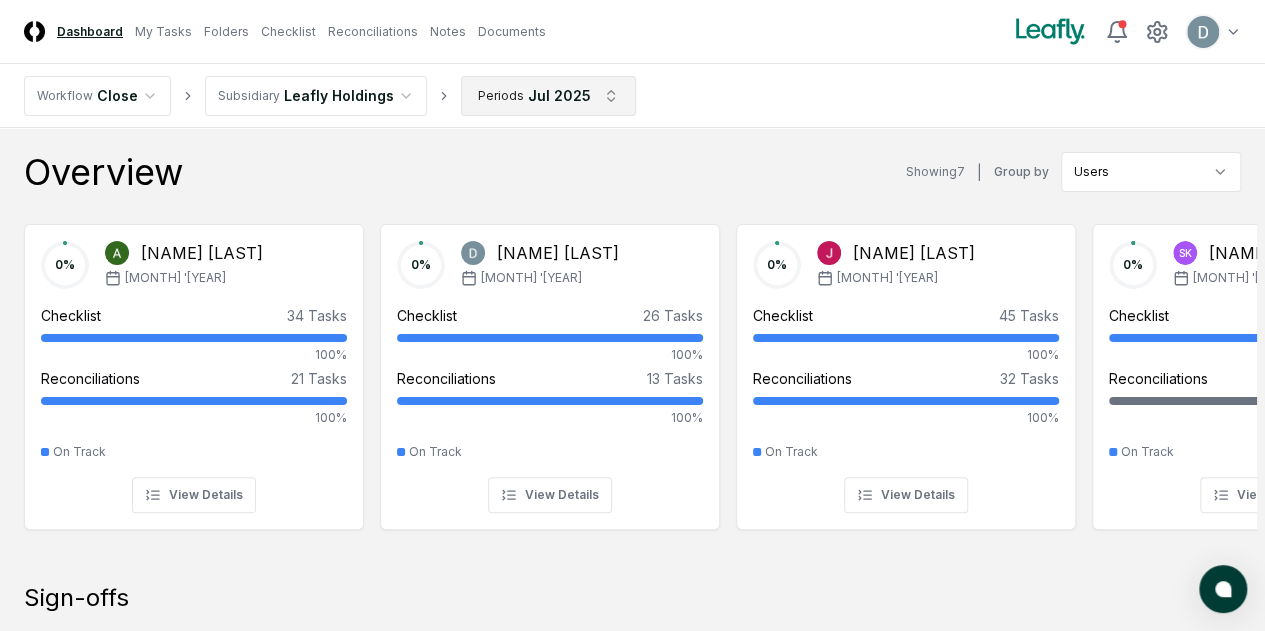 click on "CloseCore Dashboard My Tasks Folders Checklist Reconciliations Notes Documents Toggle navigation menu   Toggle user menu Workflow Close Subsidiary Leafly Holdings Periods Jul [YEAR] Overview Showing  7 | Group by Users 0 % [NAME] [LAST] Jul '[YEAR] Checklist 34   Tasks 100% Reconciliations 21   Tasks 100% On Track View Details 0 % [NAME] [LAST] Jul '[YEAR] Checklist 26   Tasks 100% Reconciliations 13   Tasks 100% On Track View Details 0 % [NAME] [LAST] Jul '[YEAR] Checklist 45   Tasks 100% Reconciliations 32   Tasks 100% On Track View Details 0 % [NAME] [LAST] Jul '[YEAR] Checklist 3   Tasks 100% Reconciliations 0   Tasks - On Track View Details 0 % [NAME] [LAST] Jul '[YEAR] Checklist 9   Tasks 100% Reconciliations 0   Tasks - On Track View Details 0 % [NAME] [LAST] Jul '[YEAR] Checklist 8   Tasks 100% Reconciliations 6   Tasks 100% On Track View Details 0 % [NAME] [LAST] Jul '[YEAR] Checklist 7   Tasks 100% Reconciliations 16   Tasks 100% On Track View Details Sign-offs Overall Progress On track 0 % Completed On track sign-offs  100" at bounding box center (632, 1195) 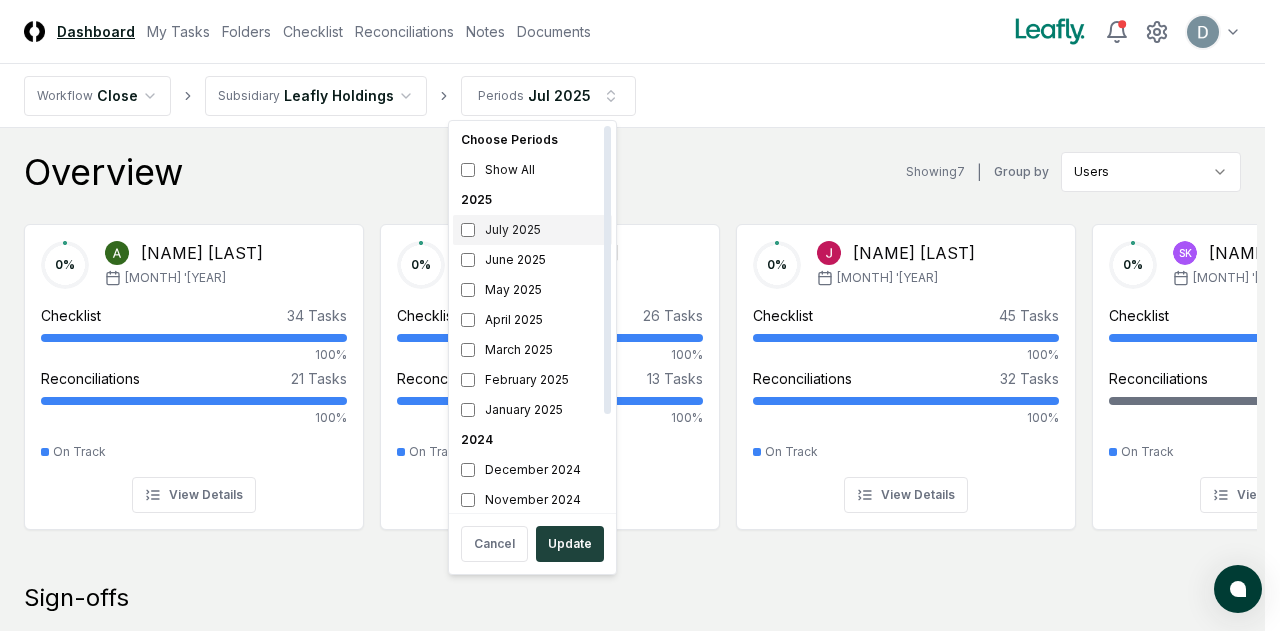 click on "July 2025" at bounding box center [532, 230] 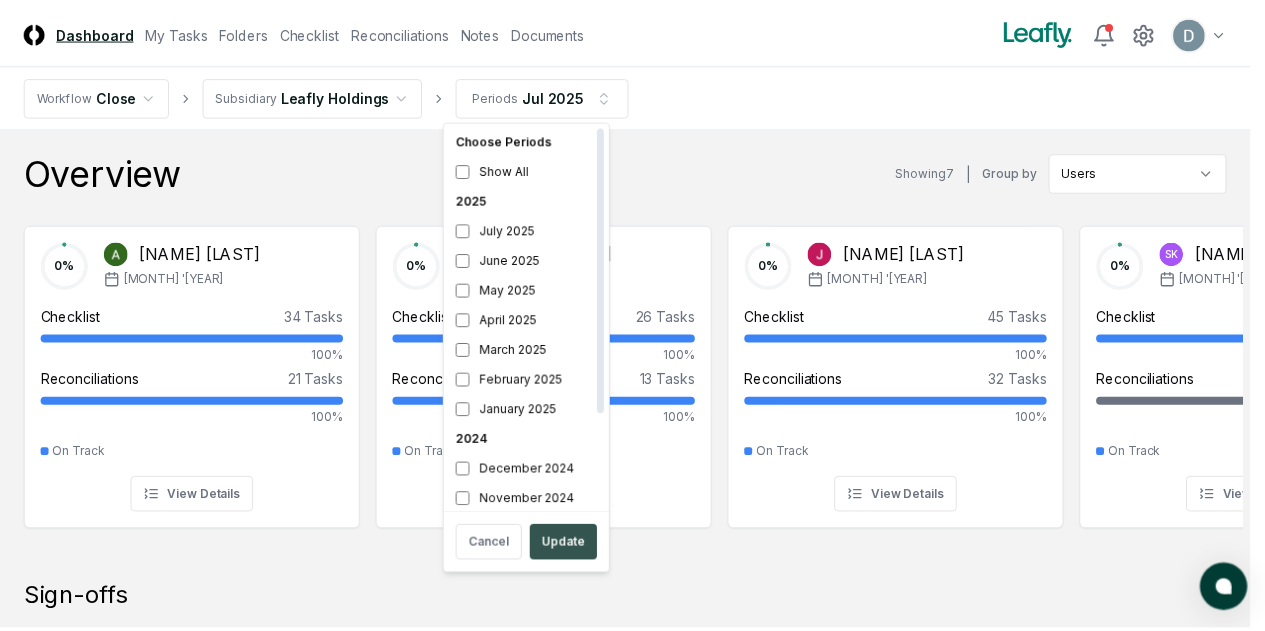 scroll, scrollTop: 6, scrollLeft: 0, axis: vertical 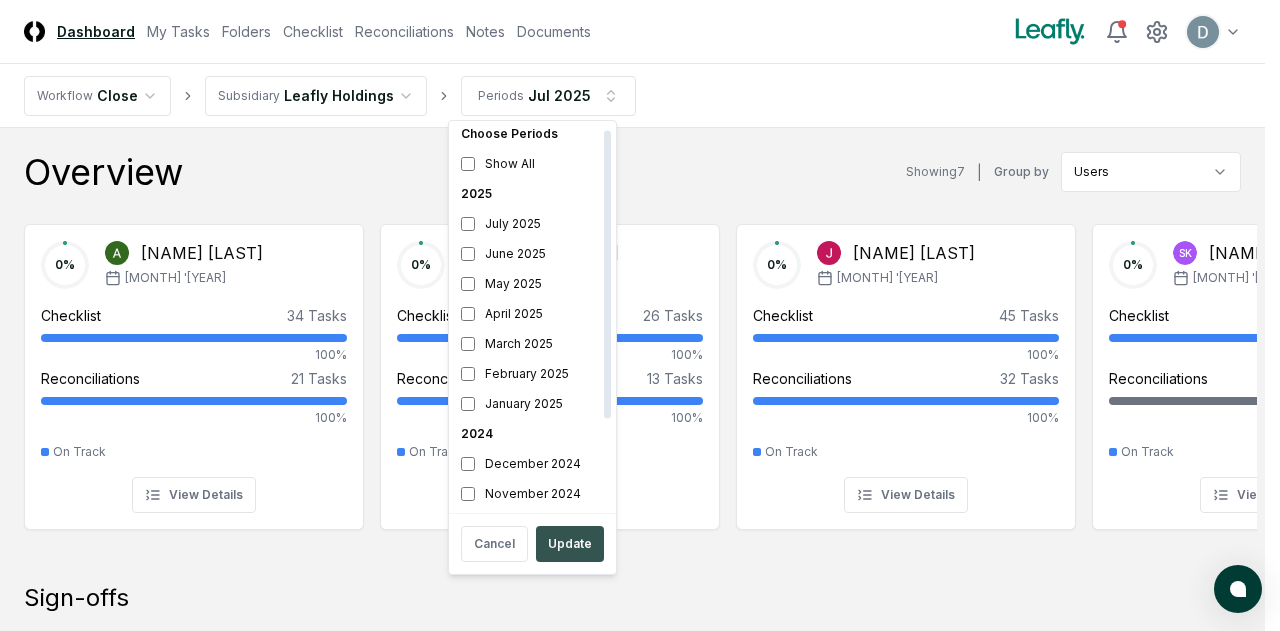 click on "Update" at bounding box center [570, 544] 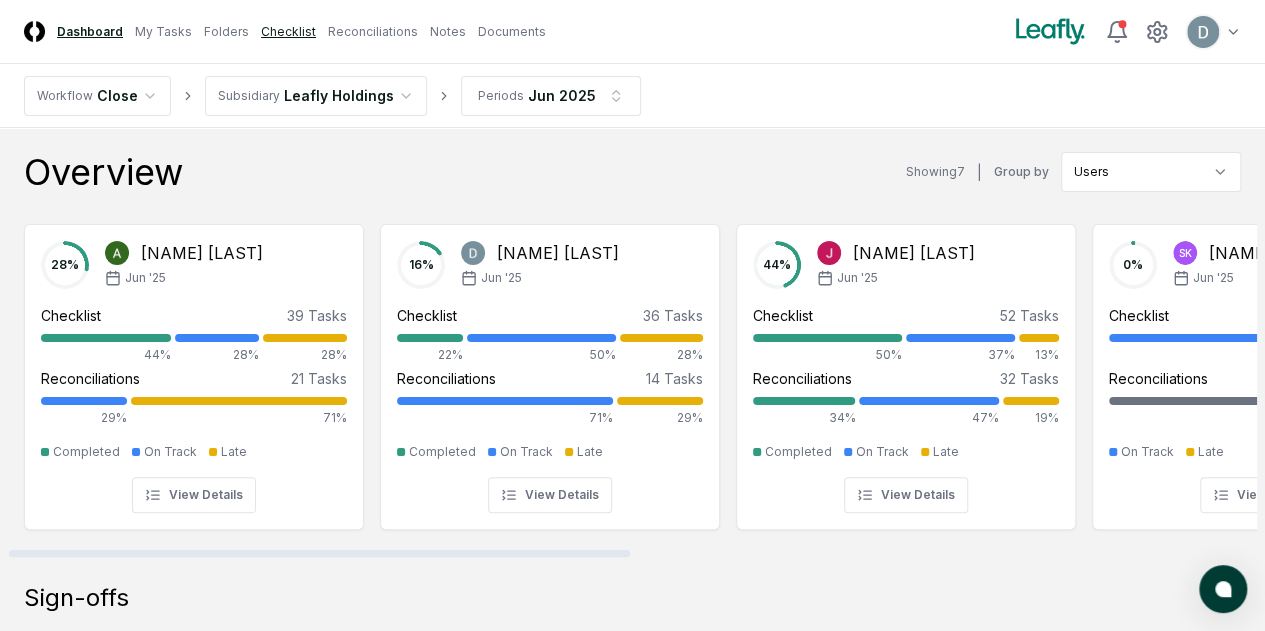 click on "Checklist" at bounding box center (288, 32) 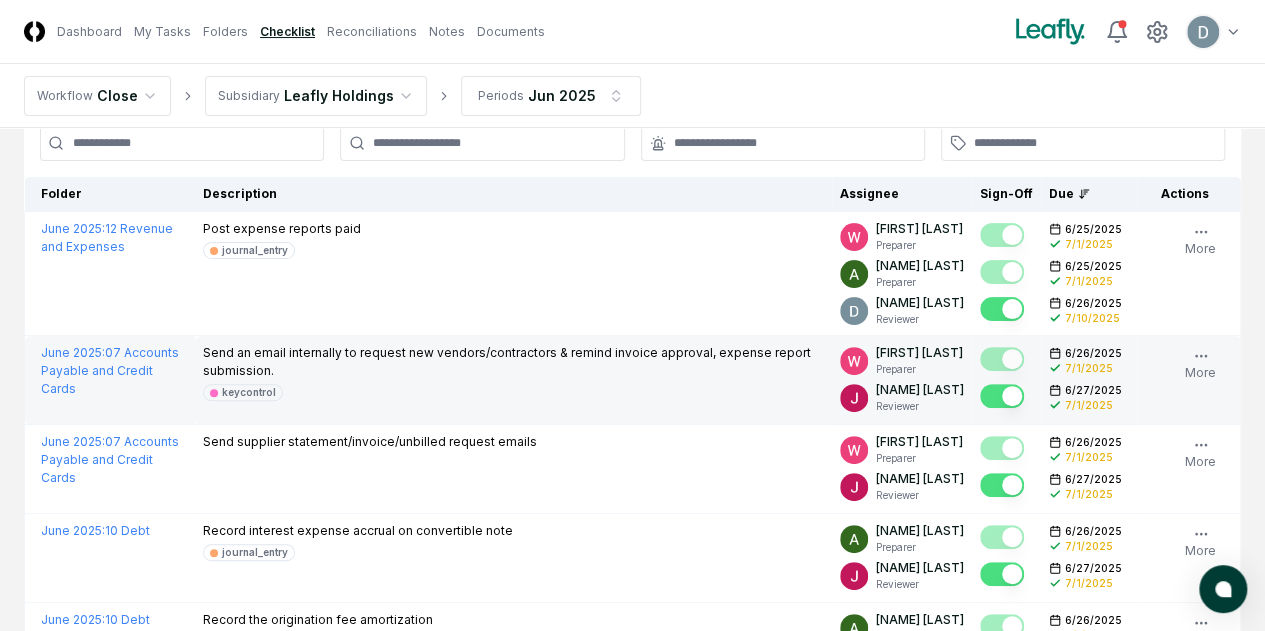 scroll, scrollTop: 0, scrollLeft: 0, axis: both 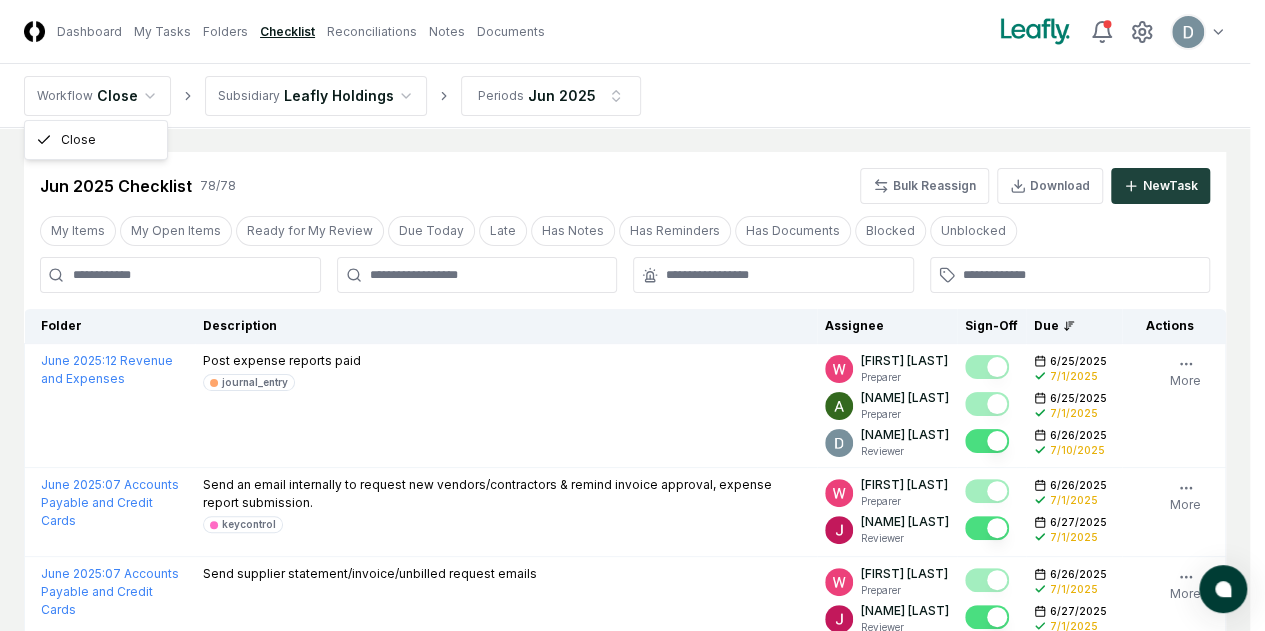 click on "CloseCore Dashboard My Tasks Folders Checklist Reconciliations Notes Documents Toggle navigation menu   Toggle user menu Workflow Close Subsidiary Leafly Holdings Periods Jun [YEAR] Cancel Reassign Jun [YEAR] Checklist 78 / 78 Bulk Reassign Download New  Task My Items My Open Items Ready for My Review Due Today Late Has Notes Has Reminders Has Documents Blocked Unblocked Clear Filter Folder Description Assignee Sign-Off   Due Actions June [YEAR] :  12 Revenue and Expenses Post expense reports paid journal_entry [NAME] [LAST] Preparer [NAME] [LAST] Preparer [NAME] [LAST] Reviewer 6/[DAY]/[YEAR] 7/[DAY]/[YEAR] 6/[DAY]/[YEAR] 7/[DAY]/[YEAR] 6/[DAY]/[YEAR] 7/[DAY]/[YEAR] Follow Notes Upload Reminder Duplicate Edit Task More June [YEAR] :  07 Accounts Payable and Credit Cards Send an email internally to request new vendors/contractors & remind invoice approval, expense report submission. keycontrol [NAME] [LAST] Preparer [NAME] [LAST] Reviewer 6/[DAY]/[YEAR] 7/[DAY]/[YEAR] 6/[DAY]/[YEAR] 7/[DAY]/[YEAR] Order Follow Notes Upload Reminder Duplicate Edit Task More June [YEAR]" at bounding box center (632, 2558) 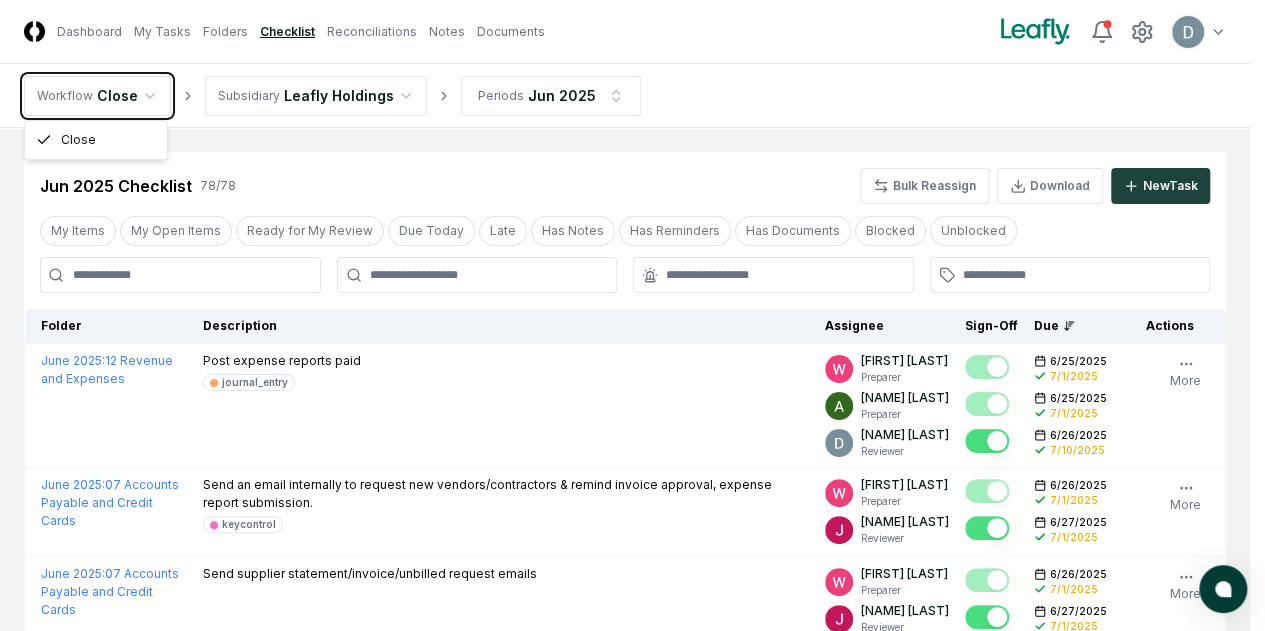 click on "CloseCore Dashboard My Tasks Folders Checklist Reconciliations Notes Documents Toggle navigation menu   Toggle user menu Workflow Close Subsidiary Leafly Holdings Periods Jun [YEAR] Cancel Reassign Jun [YEAR] Checklist 78 / 78 Bulk Reassign Download New  Task My Items My Open Items Ready for My Review Due Today Late Has Notes Has Reminders Has Documents Blocked Unblocked Clear Filter Folder Description Assignee Sign-Off   Due Actions June [YEAR] :  12 Revenue and Expenses Post expense reports paid journal_entry [NAME] [LAST] Preparer [NAME] [LAST] Preparer [NAME] [LAST] Reviewer 6/[DAY]/[YEAR] 7/[DAY]/[YEAR] 6/[DAY]/[YEAR] 7/[DAY]/[YEAR] 6/[DAY]/[YEAR] 7/[DAY]/[YEAR] Follow Notes Upload Reminder Duplicate Edit Task More June [YEAR] :  07 Accounts Payable and Credit Cards Send an email internally to request new vendors/contractors & remind invoice approval, expense report submission. keycontrol [NAME] [LAST] Preparer [NAME] [LAST] Reviewer 6/[DAY]/[YEAR] 7/[DAY]/[YEAR] 6/[DAY]/[YEAR] 7/[DAY]/[YEAR] Order Follow Notes Upload Reminder Duplicate Edit Task More June [YEAR]" at bounding box center (632, 2558) 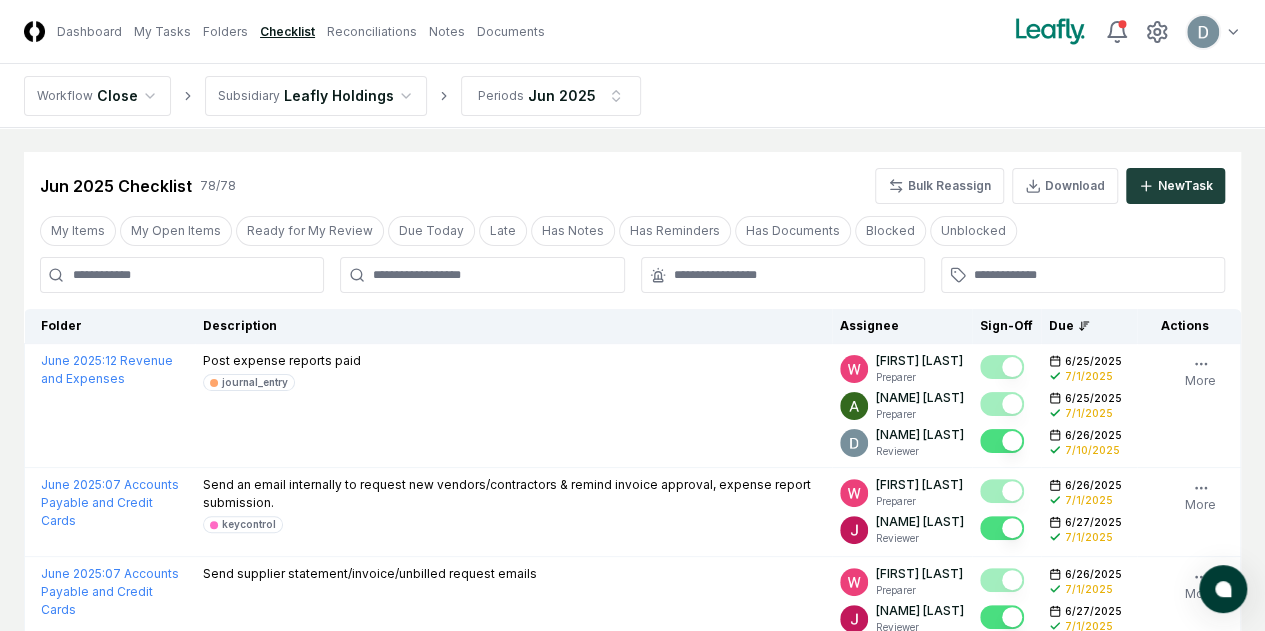 click on "CloseCore Dashboard My Tasks Folders Checklist Reconciliations Notes Documents Toggle navigation menu   Toggle user menu Workflow Close Subsidiary Leafly Holdings Periods Jun [YEAR] Cancel Reassign Jun [YEAR] Checklist 78 / 78 Bulk Reassign Download New  Task My Items My Open Items Ready for My Review Due Today Late Has Notes Has Reminders Has Documents Blocked Unblocked Clear Filter Folder Description Assignee Sign-Off   Due Actions June [YEAR] :  12 Revenue and Expenses Post expense reports paid journal_entry [NAME] [LAST] Preparer [NAME] [LAST] Preparer [NAME] [LAST] Reviewer 6/[DAY]/[YEAR] 7/[DAY]/[YEAR] 6/[DAY]/[YEAR] 7/[DAY]/[YEAR] 6/[DAY]/[YEAR] 7/[DAY]/[YEAR] Follow Notes Upload Reminder Duplicate Edit Task More June [YEAR] :  07 Accounts Payable and Credit Cards Send an email internally to request new vendors/contractors & remind invoice approval, expense report submission. keycontrol [NAME] [LAST] Preparer [NAME] [LAST] Reviewer 6/[DAY]/[YEAR] 7/[DAY]/[YEAR] 6/[DAY]/[YEAR] 7/[DAY]/[YEAR] Order Follow Notes Upload Reminder Duplicate Edit Task More June [YEAR]" at bounding box center (632, 2550) 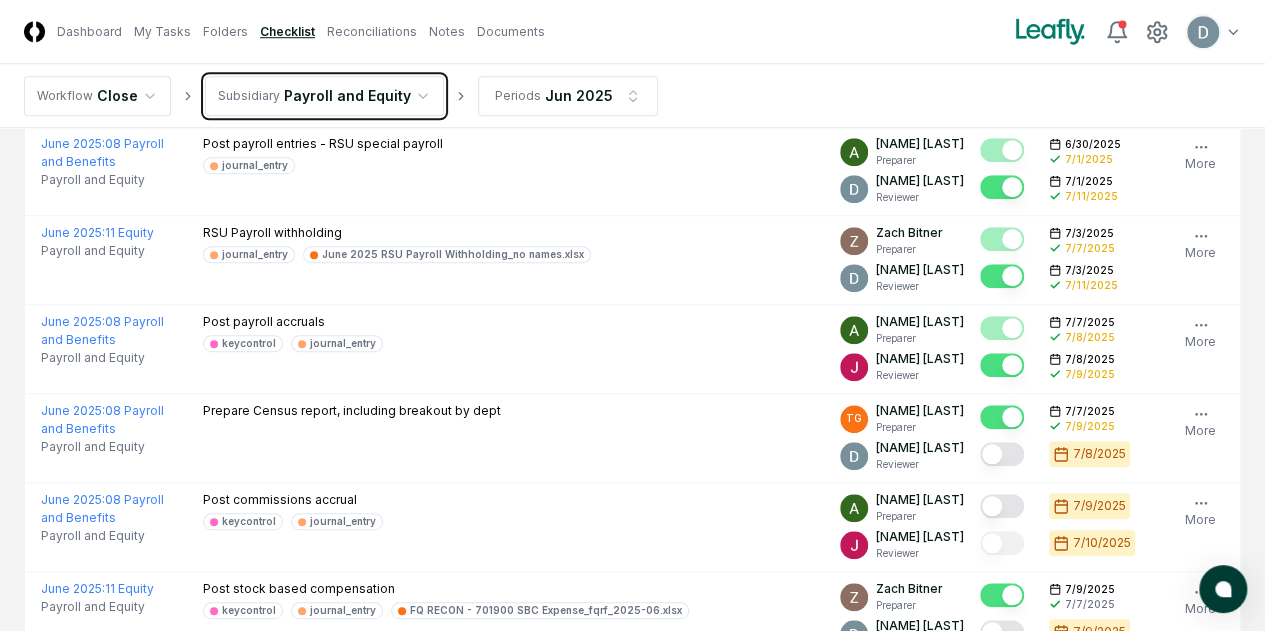 scroll, scrollTop: 750, scrollLeft: 0, axis: vertical 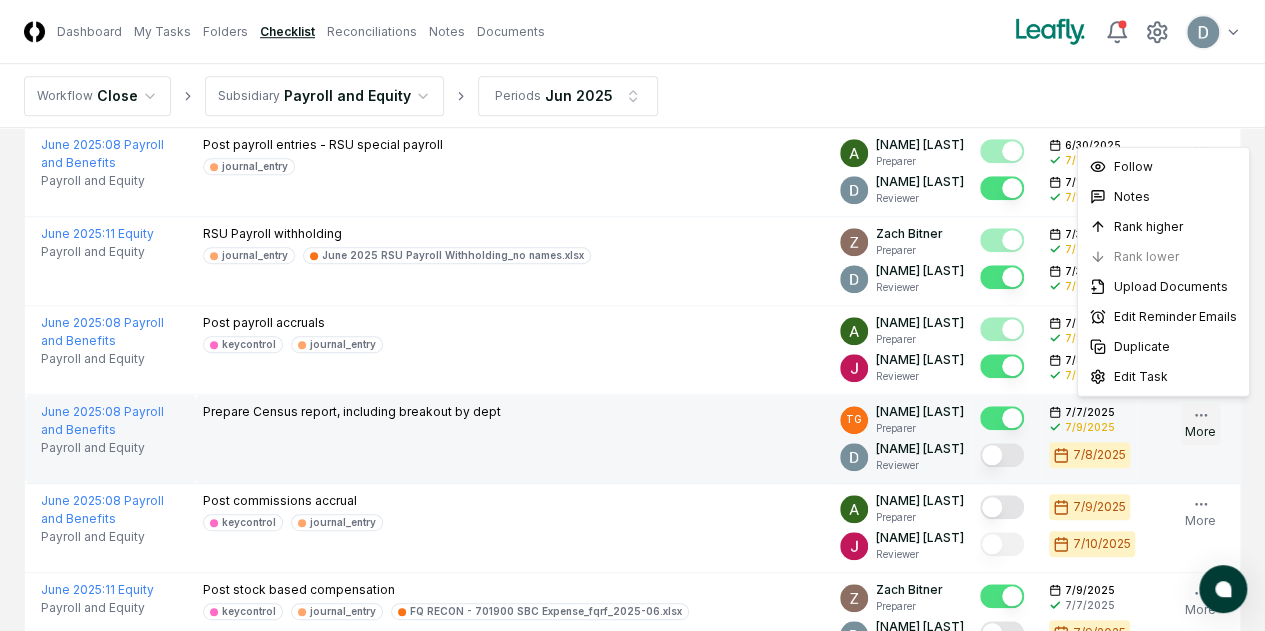 click on "More" at bounding box center (1200, 424) 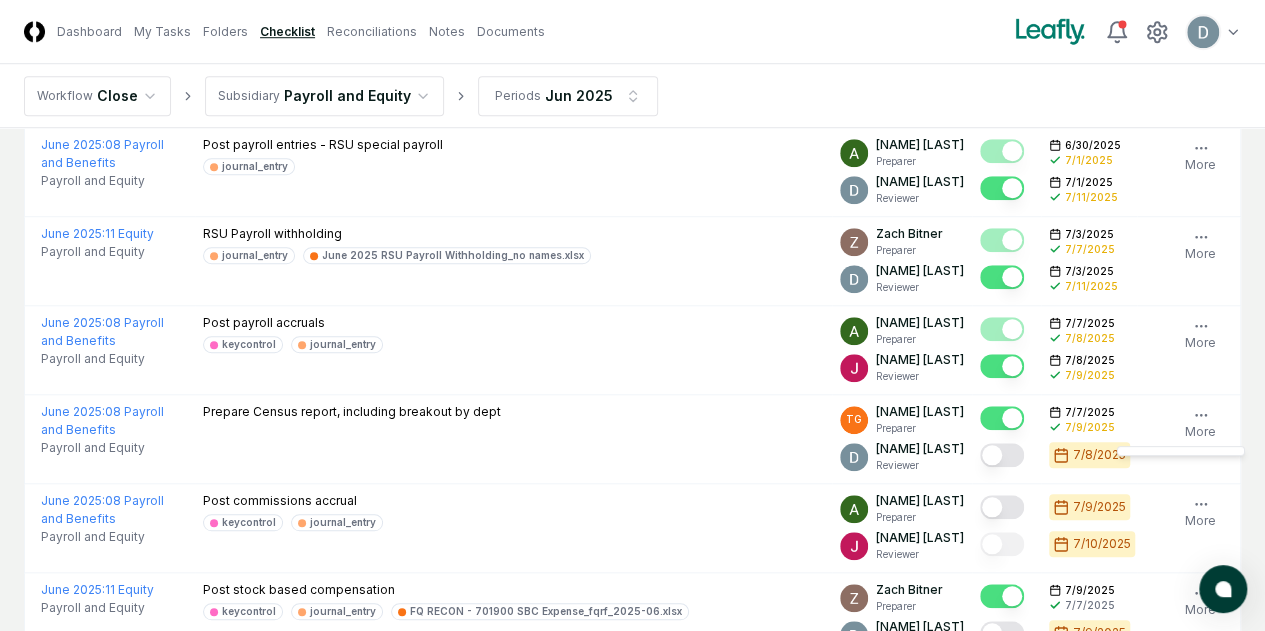 click on "CloseCore Dashboard My Tasks Folders Checklist Reconciliations Notes Documents Toggle navigation menu   Toggle user menu" at bounding box center [632, 32] 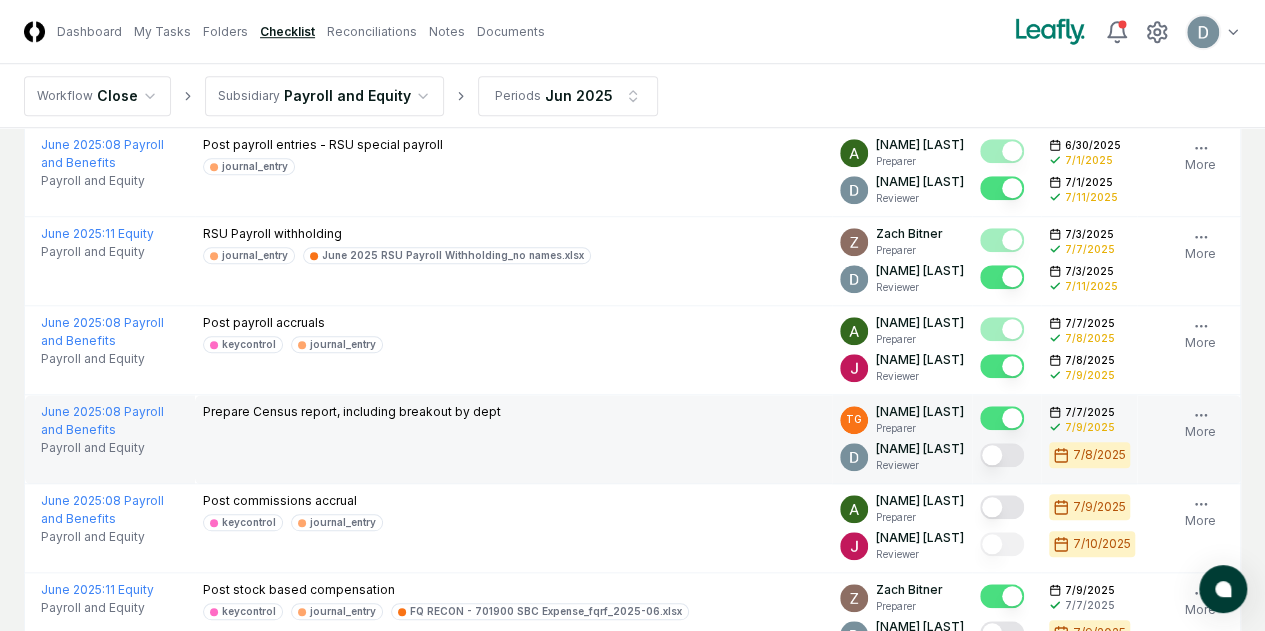 click 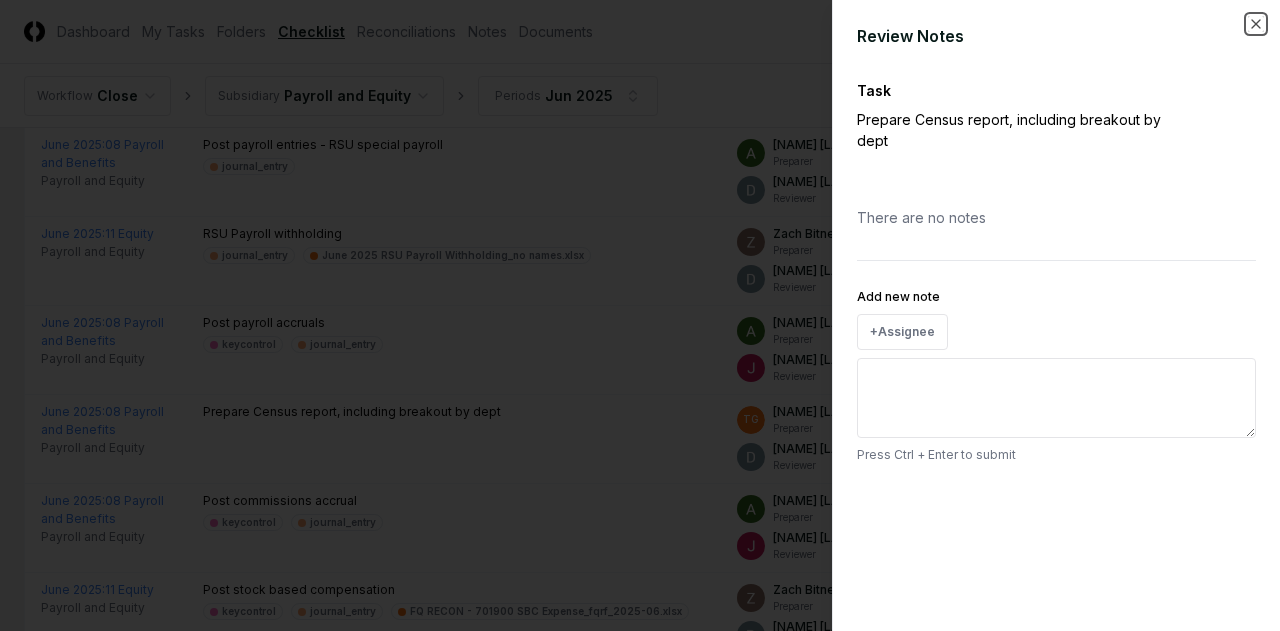 click 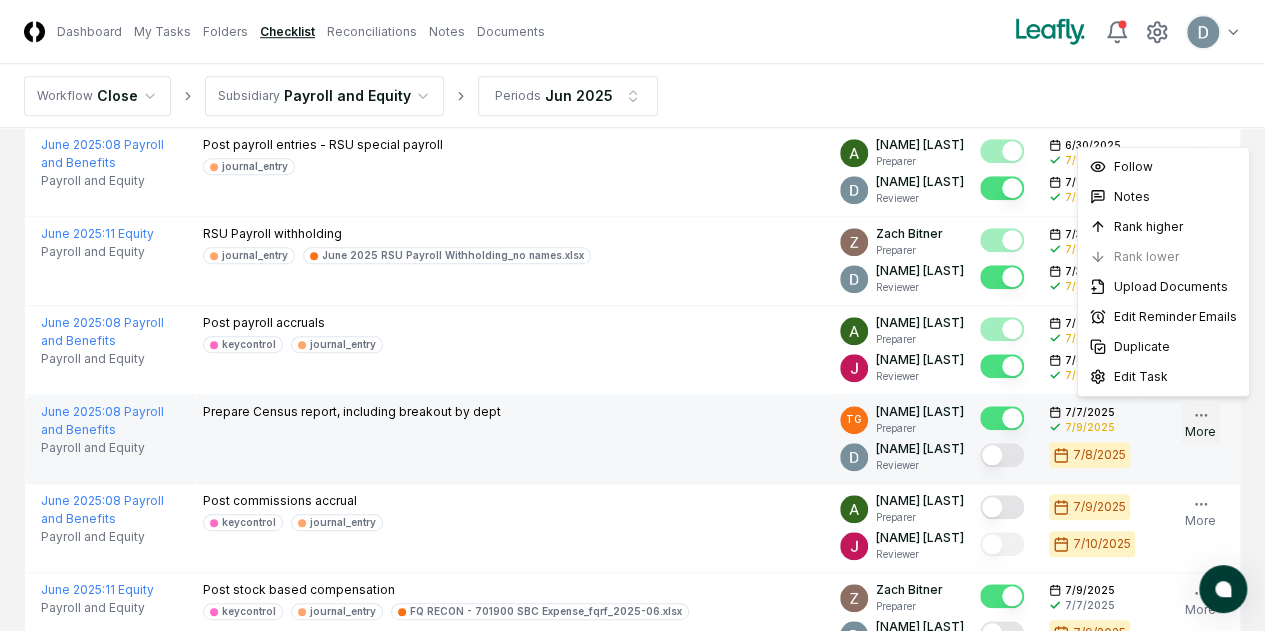 click on "More" at bounding box center [1200, 424] 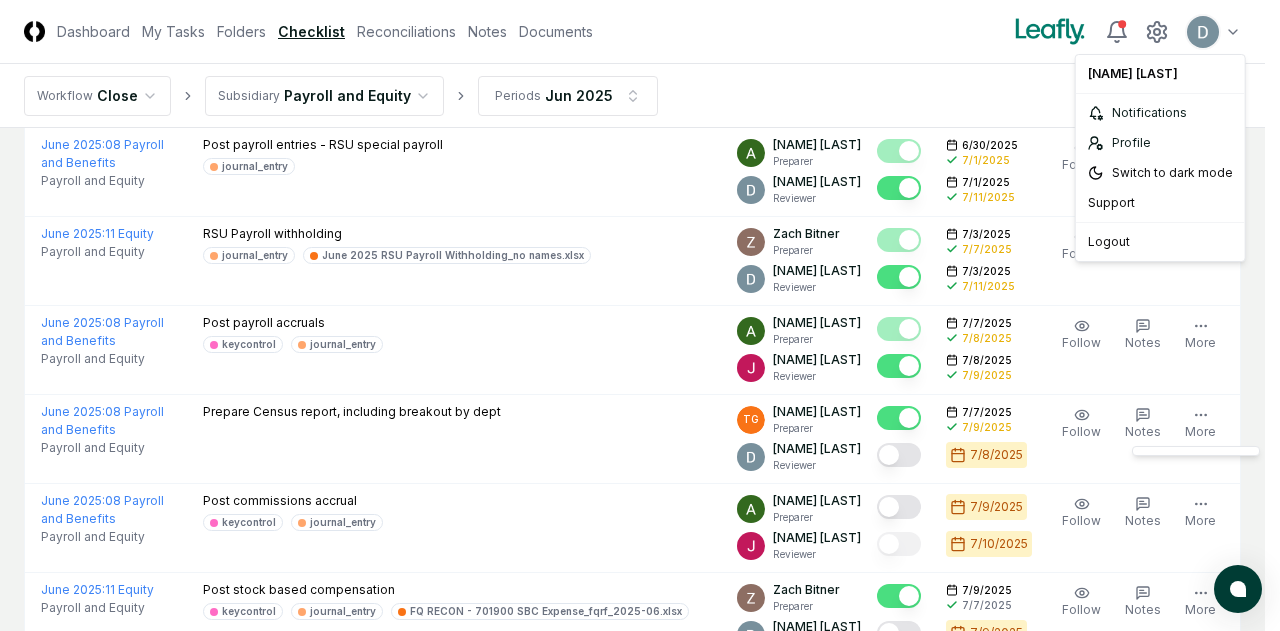 click on "CloseCore Dashboard My Tasks Folders Checklist Reconciliations Notes Documents Toggle navigation menu   Toggle user menu Workflow Close Subsidiary Payroll and Equity Periods Jun [YEAR] Cancel Reassign Jun [YEAR] Checklist 14 / 14 Bulk Reassign Download New  Task My Items My Open Items Ready for My Review Due Today Late Has Notes Has Reminders Has Documents Blocked Unblocked Clear Filter Folder/Subsidiary Description Assignee Sign-Off   Due Actions June [YEAR] :  08 Payroll and Benefits CAN Payroll and Equity CAN Post payroll entries - Canada keycontrol journal_entry [NAME] [LAST] Preparer [NAME] [LAST] Reviewer 6/[DAY]/[YEAR] 7/[DAY]/[YEAR] Follow Notes Upload Reminder Duplicate Edit Task More June [YEAR] :  08 Payroll and Benefits Payroll and Equity Post payroll entries - Holdings keycontrol journal_entry [NAME] [LAST] Preparer [NAME] [LAST] Reviewer 6/[DAY]/[YEAR] 7/[DAY]/[YEAR] Follow Notes Upload Reminder Duplicate Edit Task More June [YEAR] :  08 Payroll and Benefits Payroll and Equity Order" at bounding box center [640, 117] 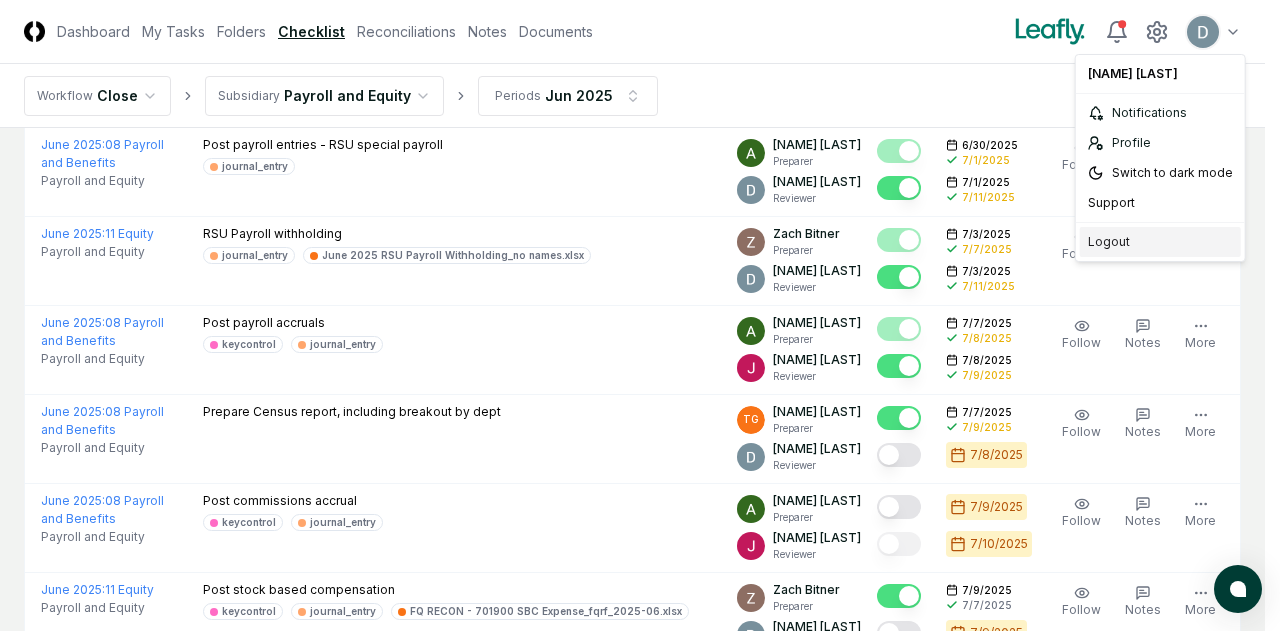 click on "Logout" at bounding box center [1160, 242] 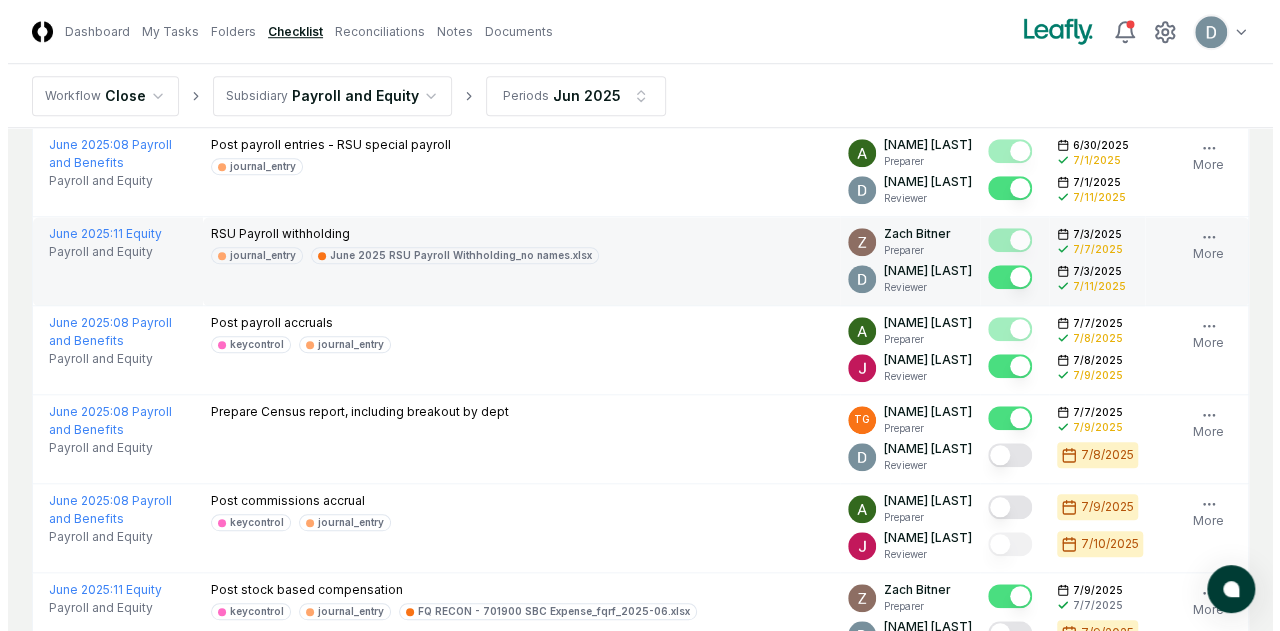 scroll, scrollTop: 0, scrollLeft: 0, axis: both 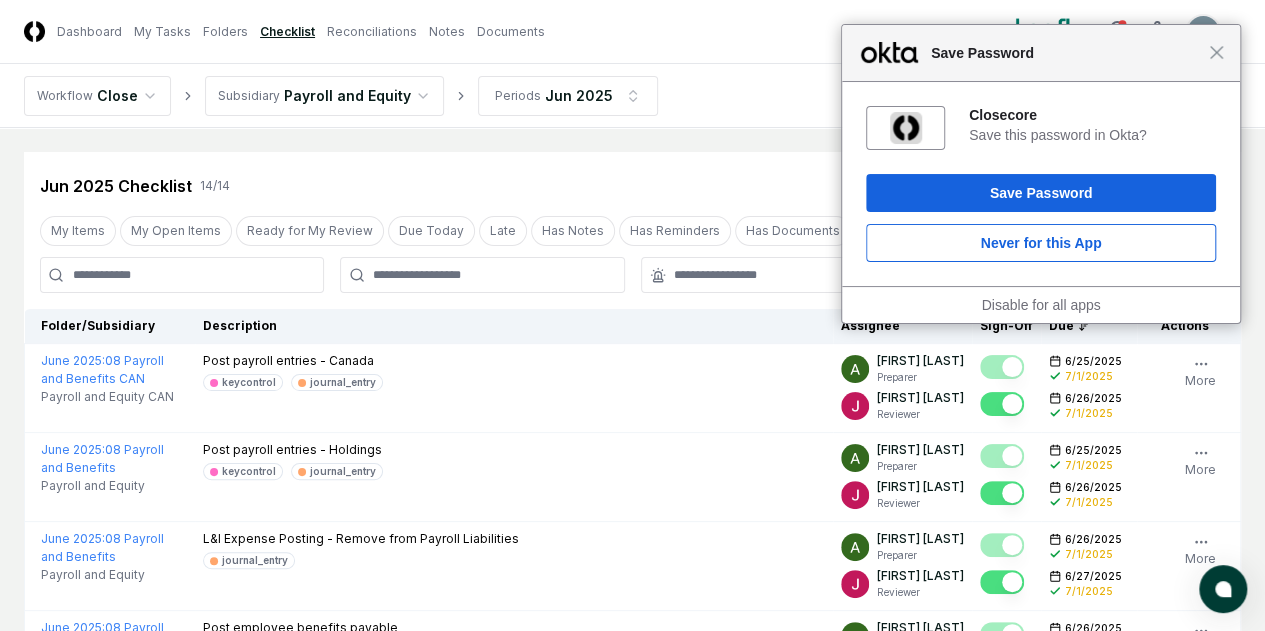 click on "L&I Expense Posting - Remove from Payroll Liabilities journal_entry" at bounding box center (514, 549) 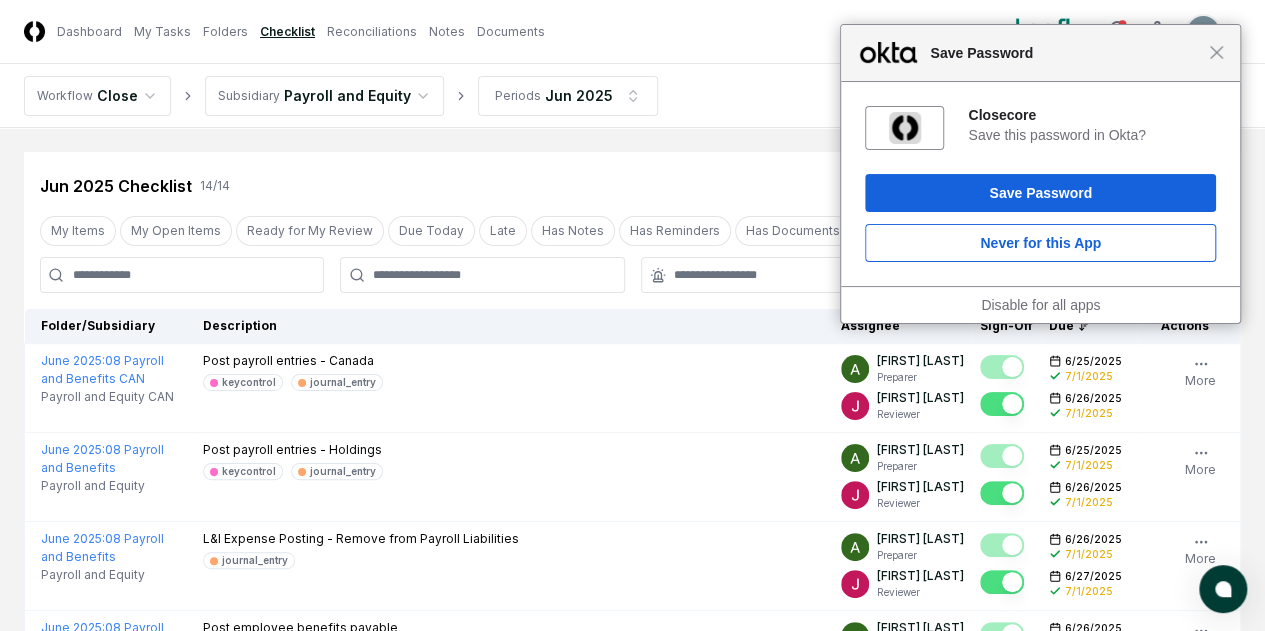 click on "Close                   Save Password" at bounding box center [1040, 53] 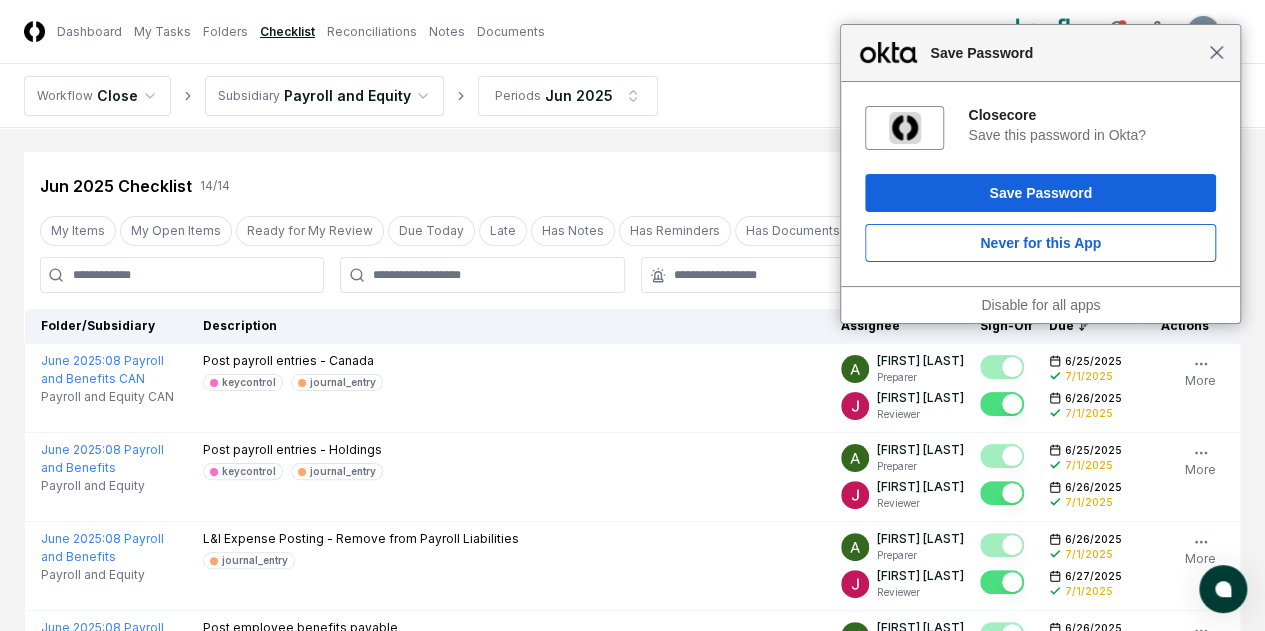 click on "Close" at bounding box center (1216, 52) 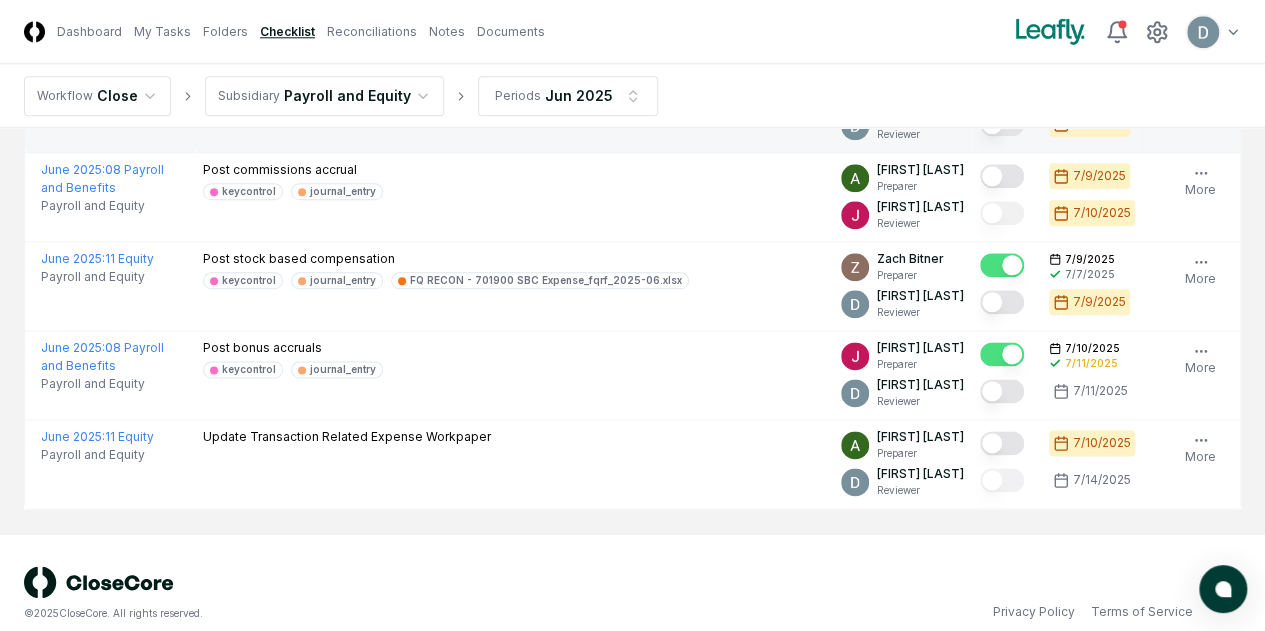 scroll, scrollTop: 1082, scrollLeft: 0, axis: vertical 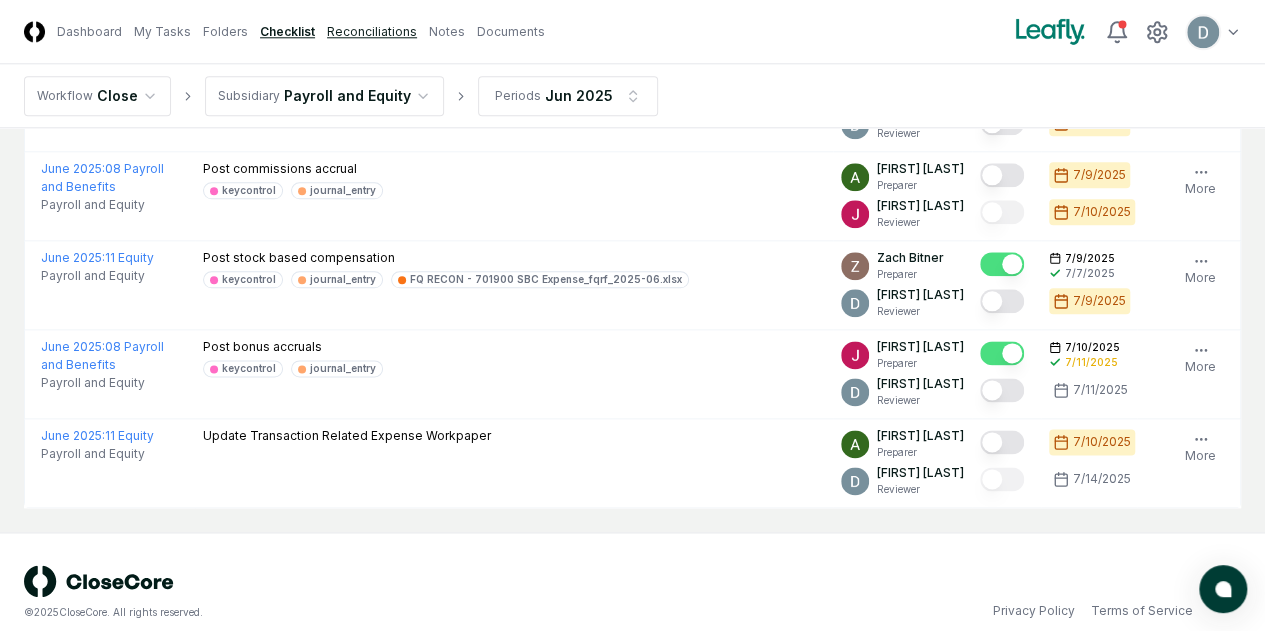 click on "Reconciliations" at bounding box center (372, 32) 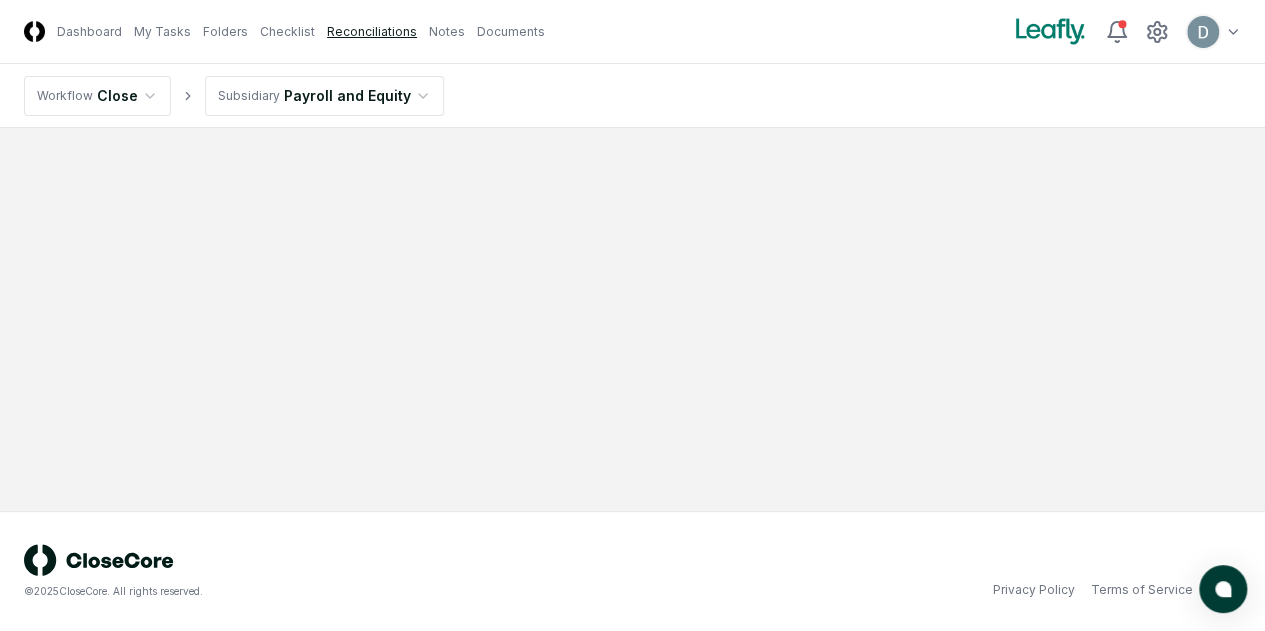 scroll, scrollTop: 0, scrollLeft: 0, axis: both 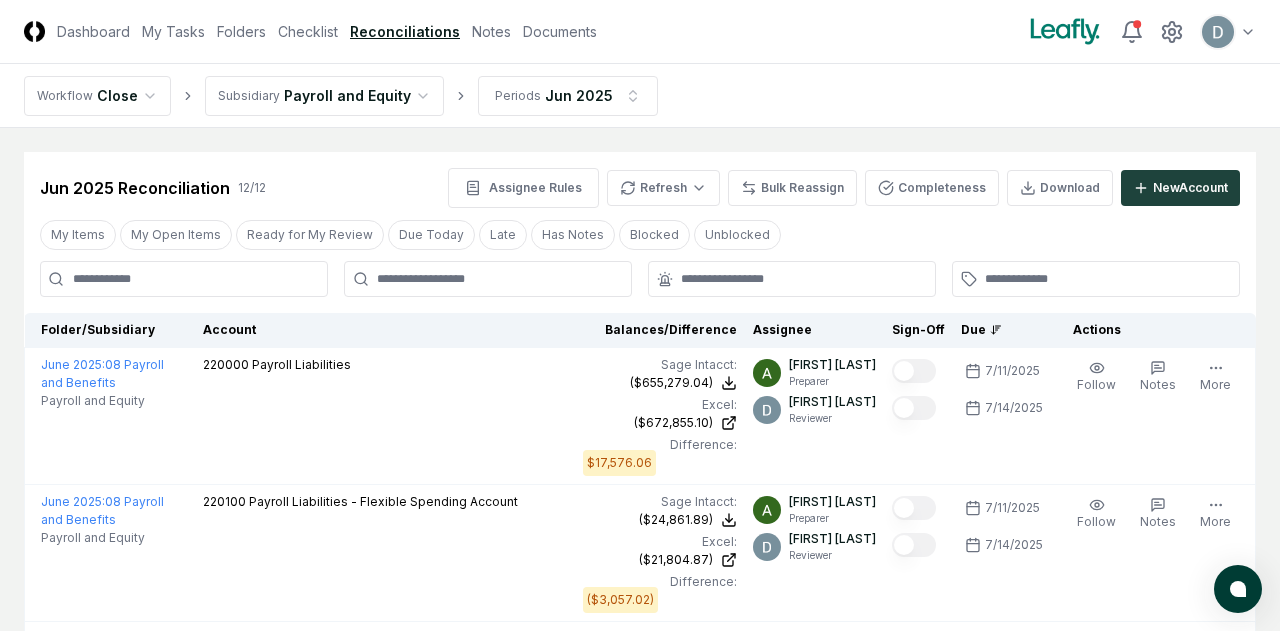 click on "CloseCore Dashboard My Tasks Folders Checklist Reconciliations Notes Documents Toggle navigation menu   Toggle user menu Workflow Close Subsidiary Payroll and Equity Periods Jun [YEAR] Cancel Reassign Jun [YEAR] Reconciliation 12 / 12 Assignee Rules Refresh Bulk Reassign Completeness Download New  Account My Items My Open Items Ready for My Review Due Today Late Has Notes Blocked Unblocked Clear Filter Folder/Subsidiary Account Balances/Difference Per  Sage Intacct Per Excel Difference Assignee Sign-Off   Due Actions June [YEAR] :  08 Payroll and Benefits Payroll and Equity 220000   Payroll Liabilities Sage Intacct : ($655,279.04) Excel: ($672,855.10) Difference: $17,576.06 ($655,279.04) ($672,855.10) $17,576.06 [NAME] [LAST] Preparer [NAME] [LAST] Reviewer 7/[DAY]/[YEAR] 7/[DAY]/[YEAR] Follow Notes Edit Task More June [YEAR] :  08 Payroll and Benefits Payroll and Equity 220100   Payroll Liabilities - Flexible Spending Account Sage Intacct : ($24,861.89) Excel: ($21,804.87) Difference: ($3,057.02) ($24,861.89) Preparer" at bounding box center (640, 1056) 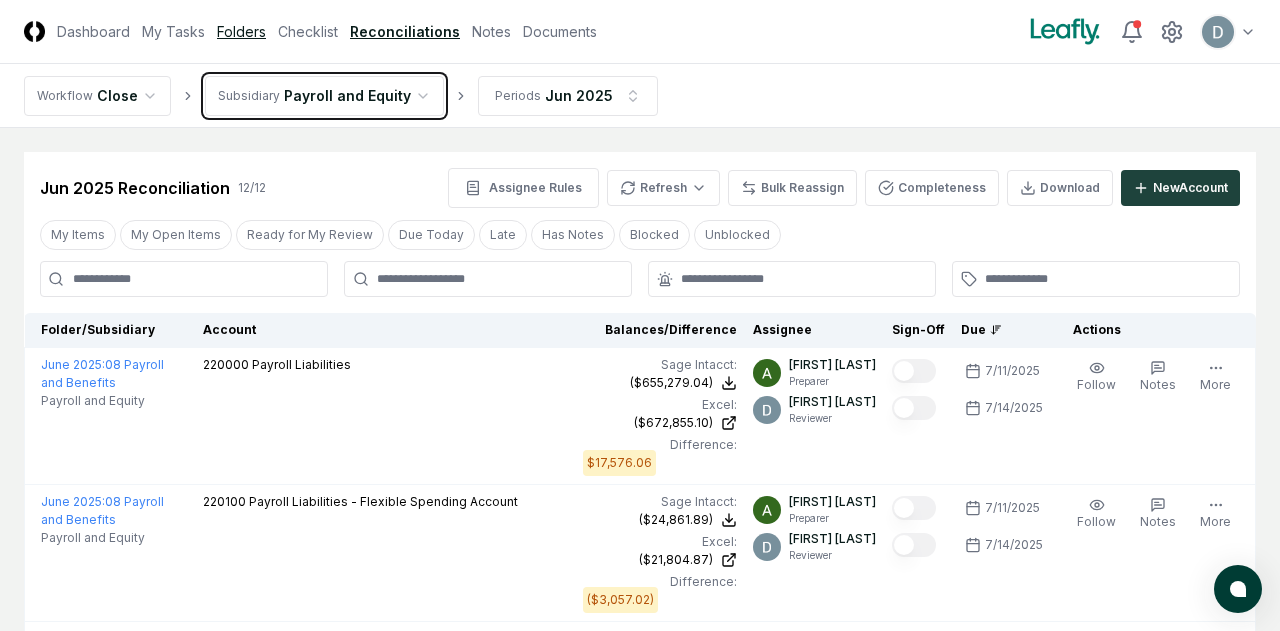 click on "CloseCore Dashboard My Tasks Folders Checklist Reconciliations Notes Documents Toggle navigation menu   Toggle user menu Workflow Close Subsidiary Payroll and Equity Periods Jun [YEAR] Cancel Reassign Jun [YEAR] Reconciliation 12 / 12 Assignee Rules Refresh Bulk Reassign Completeness Download New  Account My Items My Open Items Ready for My Review Due Today Late Has Notes Blocked Unblocked Clear Filter Folder/Subsidiary Account Balances/Difference Per  Sage Intacct Per Excel Difference Assignee Sign-Off   Due Actions June [YEAR] :  08 Payroll and Benefits Payroll and Equity 220000   Payroll Liabilities Sage Intacct : ($655,279.04) Excel: ($672,855.10) Difference: $17,576.06 ($655,279.04) ($672,855.10) $17,576.06 [NAME] [LAST] Preparer [NAME] [LAST] Reviewer 7/[DAY]/[YEAR] 7/[DAY]/[YEAR] Follow Notes Edit Task More June [YEAR] :  08 Payroll and Benefits Payroll and Equity 220100   Payroll Liabilities - Flexible Spending Account Sage Intacct : ($24,861.89) Excel: ($21,804.87) Difference: ($3,057.02) ($24,861.89) Preparer" at bounding box center (640, 1056) 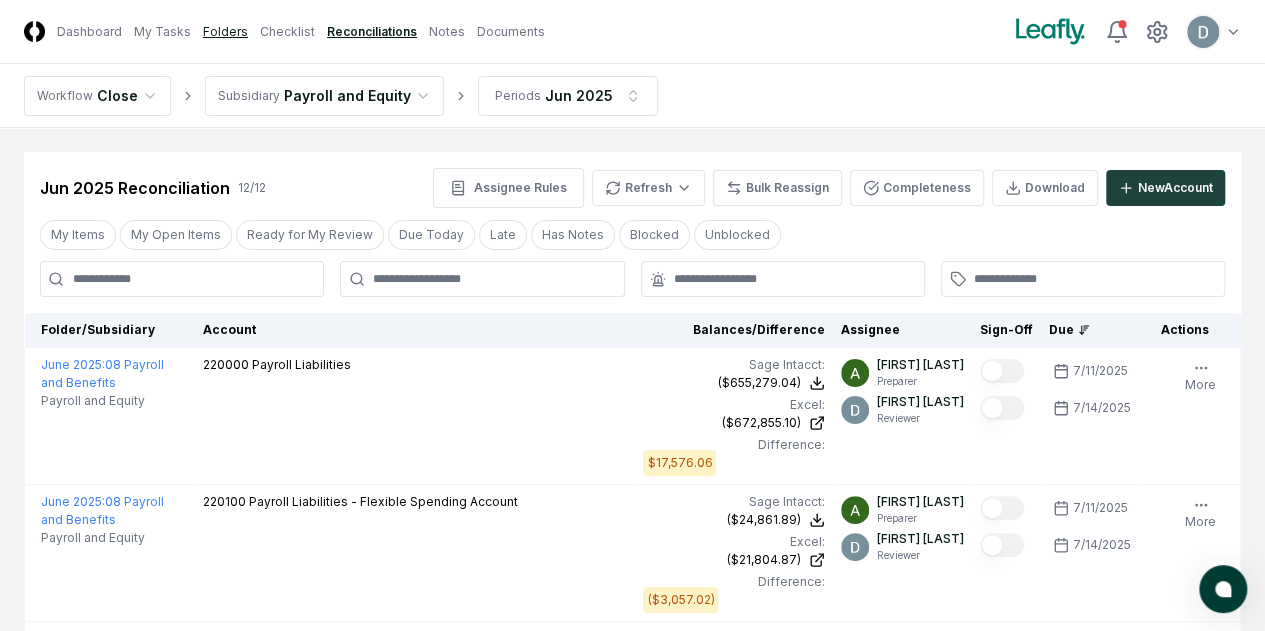 click on "Folders" at bounding box center [225, 32] 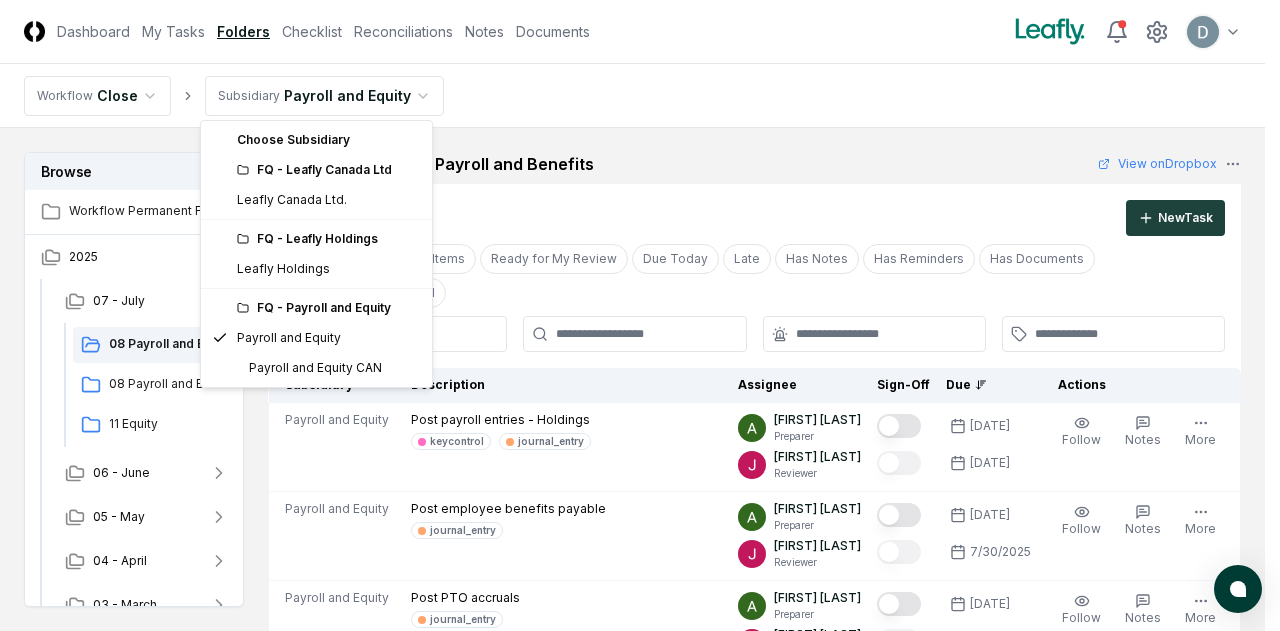 click on "CloseCore Dashboard My Tasks Folders Checklist Reconciliations Notes Documents Toggle navigation menu   Toggle user menu Workflow Close Subsidiary Payroll and Equity Browse Workflow Permanent File 2025 07 - July 08 Payroll and Benefits 08 Payroll and Benefits CAN 11 Equity 06 - June 05 - May 04 - April 03 - March 02 - February 01 - January 2024 Change Folder Cancel Reassign July 2025: 08 Payroll and Benefits View on  Dropbox Checklist 9 / 9 New  Task My Items My Open Items Ready for My Review Due Today Late Has Notes Has Reminders Has Documents Blocked Unblocked Clear Filter Subsidiary Description Assignee Sign-Off   Due Actions Payroll and Equity Post payroll entries - Holdings keycontrol journal_entry Annie Khederlarian Preparer John Falbo Reviewer 7/28/2025 7/29/2025 Follow Notes Upload Reminder Duplicate Edit Task More Payroll and Equity Post employee benefits payable journal_entry Annie Khederlarian Preparer John Falbo Reviewer 7/29/2025 7/30/2025 Order Follow Notes Upload Reminder Duplicate Edit Task TG" at bounding box center (640, 1509) 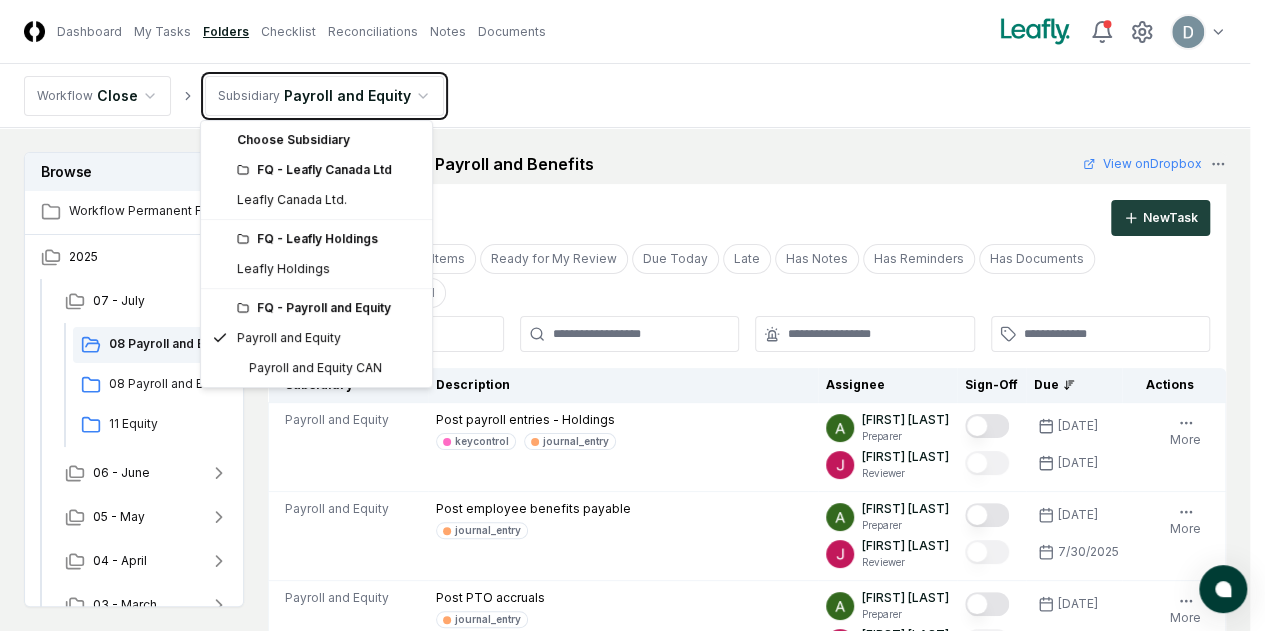 click on "CloseCore Dashboard My Tasks Folders Checklist Reconciliations Notes Documents Toggle navigation menu   Toggle user menu Workflow Close Subsidiary Payroll and Equity Browse Workflow Permanent File 2025 07 - July 08 Payroll and Benefits 08 Payroll and Benefits CAN 11 Equity 06 - June 05 - May 04 - April 03 - March 02 - February 01 - January 2024 Change Folder Cancel Reassign July 2025: 08 Payroll and Benefits View on  Dropbox Checklist 9 / 9 New  Task My Items My Open Items Ready for My Review Due Today Late Has Notes Has Reminders Has Documents Blocked Unblocked Clear Filter Subsidiary Description Assignee Sign-Off   Due Actions Payroll and Equity Post payroll entries - Holdings keycontrol journal_entry Annie Khederlarian Preparer John Falbo Reviewer 7/28/2025 7/29/2025 Follow Notes Upload Reminder Duplicate Edit Task More Payroll and Equity Post employee benefits payable journal_entry Annie Khederlarian Preparer John Falbo Reviewer 7/29/2025 7/30/2025 Order Follow Notes Upload Reminder Duplicate Edit Task TG" at bounding box center [632, 1509] 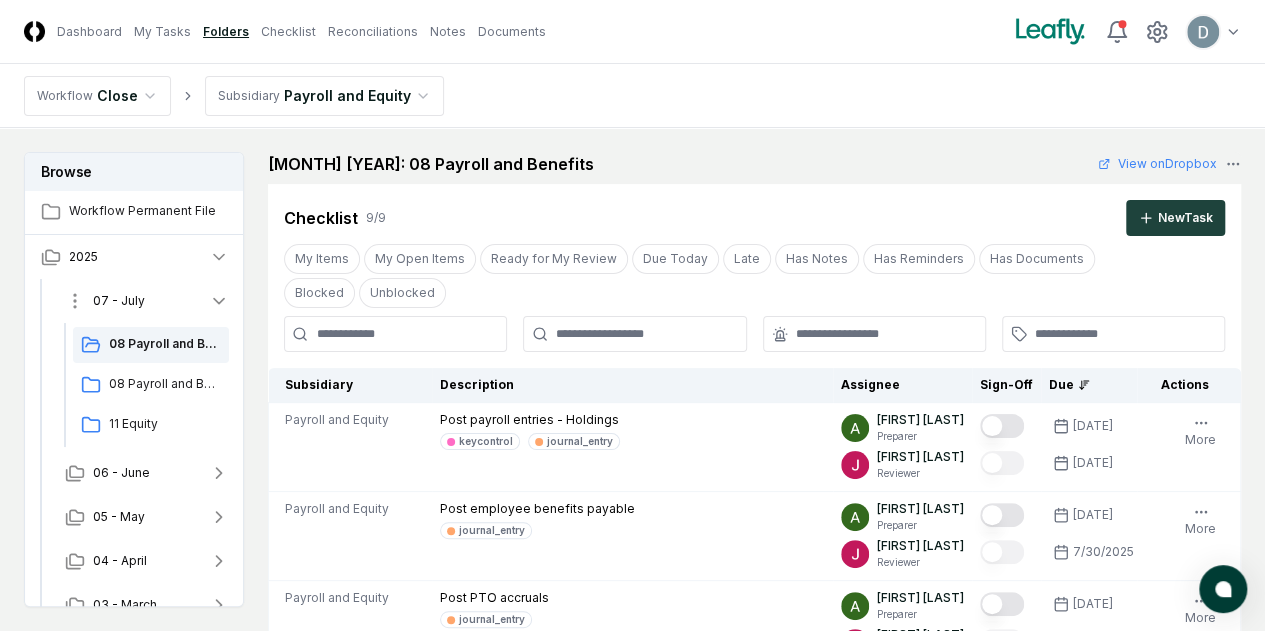 click 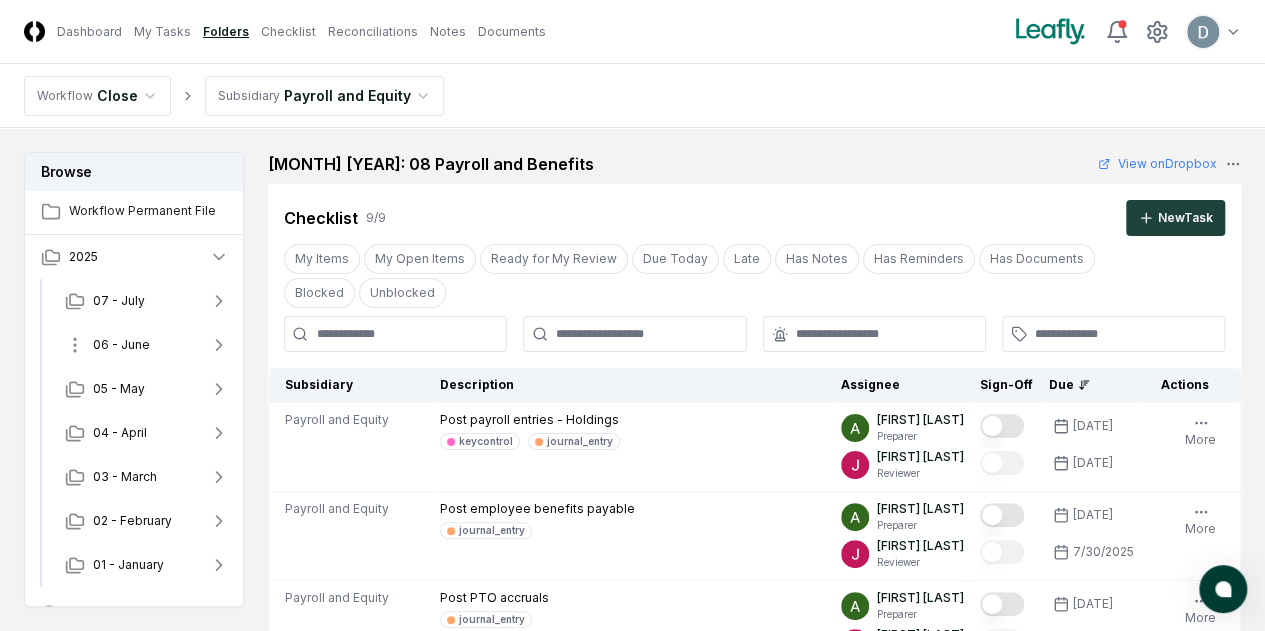 click on "06 - June" at bounding box center (147, 345) 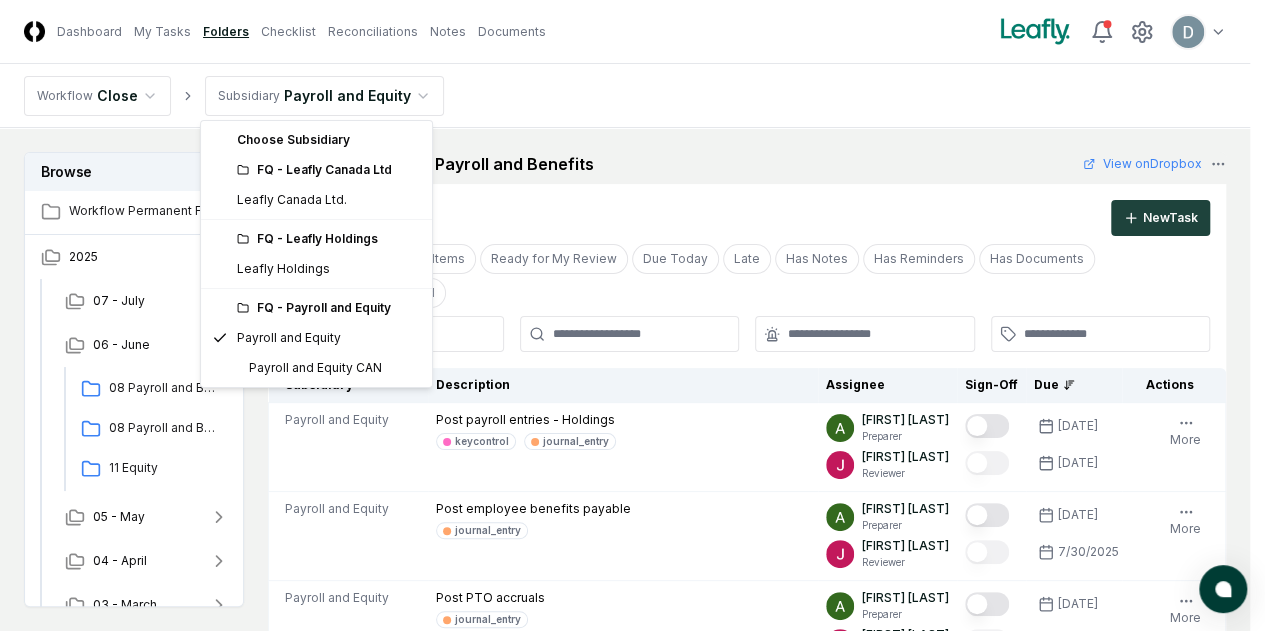 click on "CloseCore Dashboard My Tasks Folders Checklist Reconciliations Notes Documents Toggle navigation menu   Toggle user menu Workflow Close Subsidiary Payroll and Equity Browse Workflow Permanent File 2025 07 - July 06 - June 08 Payroll and Benefits 08 Payroll and Benefits CAN 11 Equity 05 - May 04 - April 03 - March 02 - February 01 - January 2024 Change Folder Cancel Reassign July 2025: 08 Payroll and Benefits View on  Dropbox Checklist 9 / 9 New  Task My Items My Open Items Ready for My Review Due Today Late Has Notes Has Reminders Has Documents Blocked Unblocked Clear Filter Subsidiary Description Assignee Sign-Off   Due Actions Payroll and Equity Post payroll entries - Holdings keycontrol journal_entry Annie Khederlarian Preparer John Falbo Reviewer 7/28/2025 7/29/2025 Follow Notes Upload Reminder Duplicate Edit Task More Payroll and Equity Post employee benefits payable journal_entry Annie Khederlarian Preparer John Falbo Reviewer 7/29/2025 7/30/2025 Order Follow Notes Upload Reminder Duplicate Edit Task TG" at bounding box center [632, 1509] 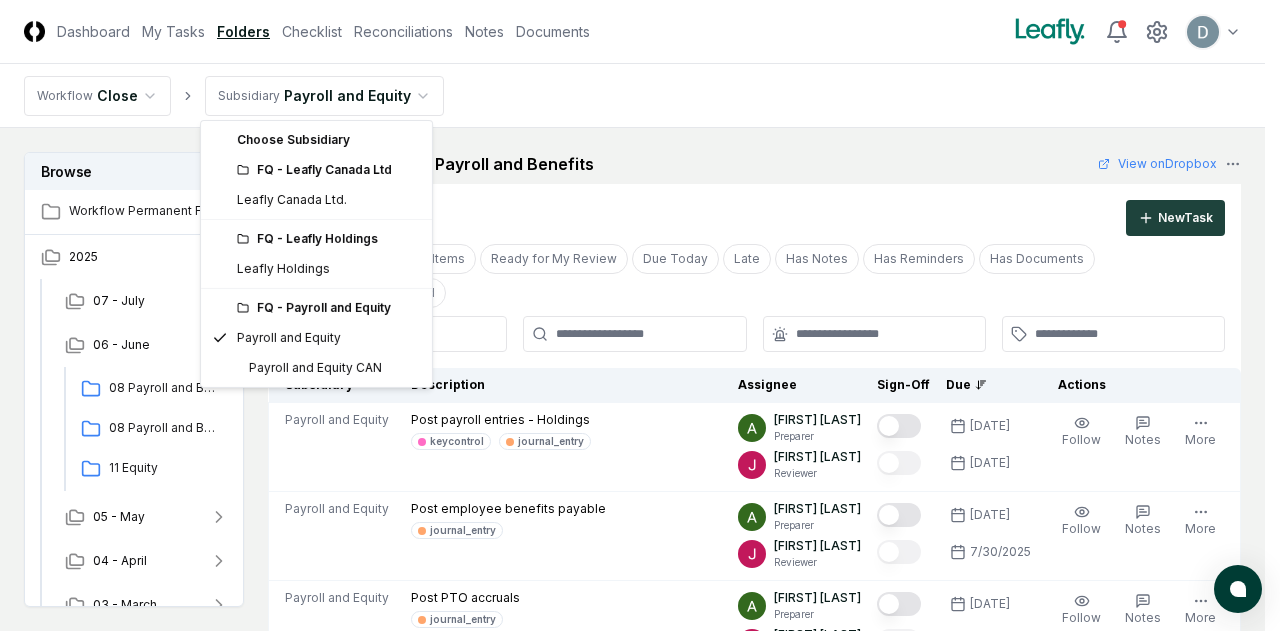 click on "FQ - Leafly Holdings" at bounding box center [328, 239] 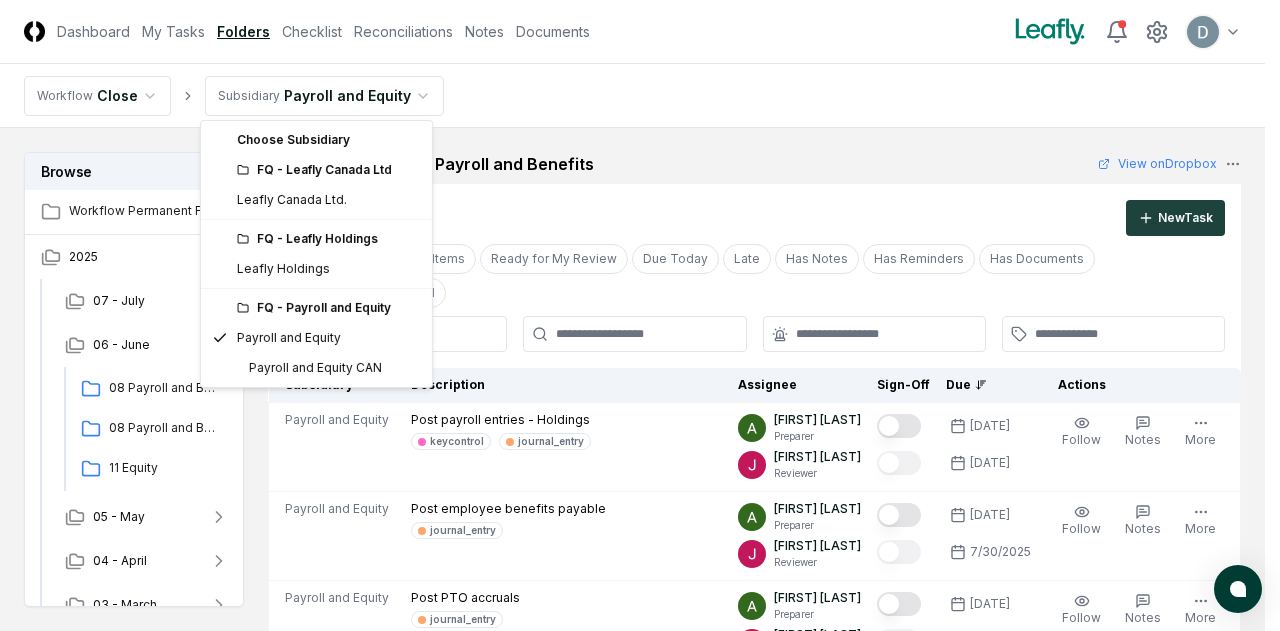 drag, startPoint x: 253, startPoint y: 232, endPoint x: 242, endPoint y: 241, distance: 14.21267 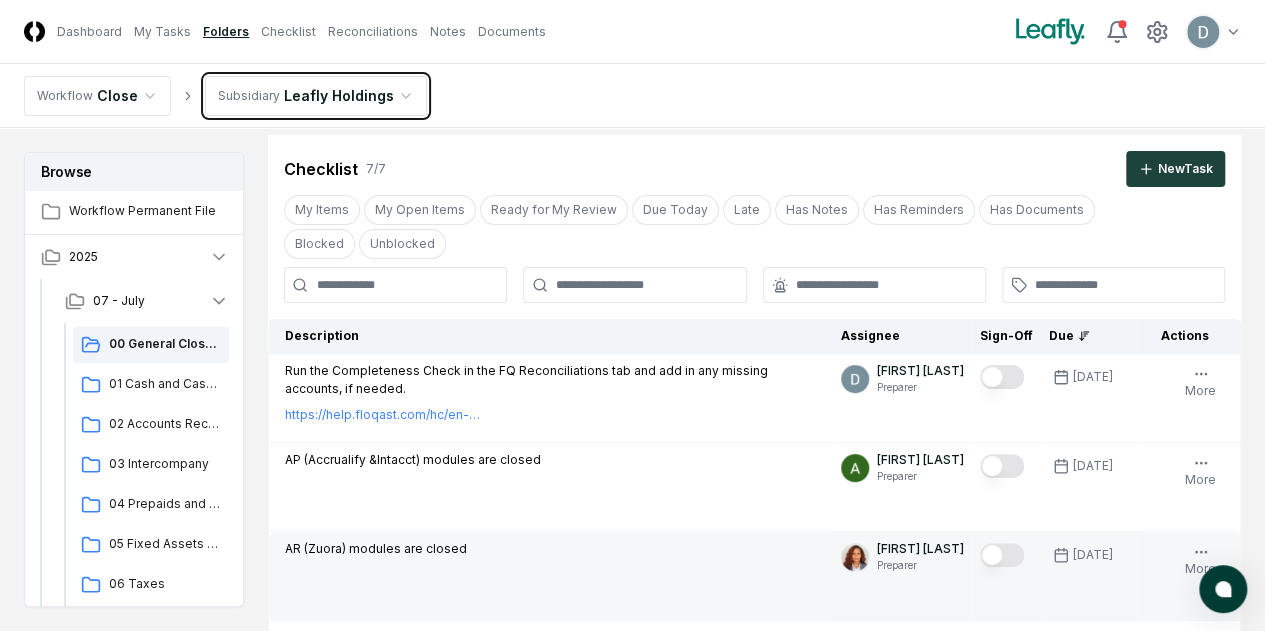 scroll, scrollTop: 0, scrollLeft: 0, axis: both 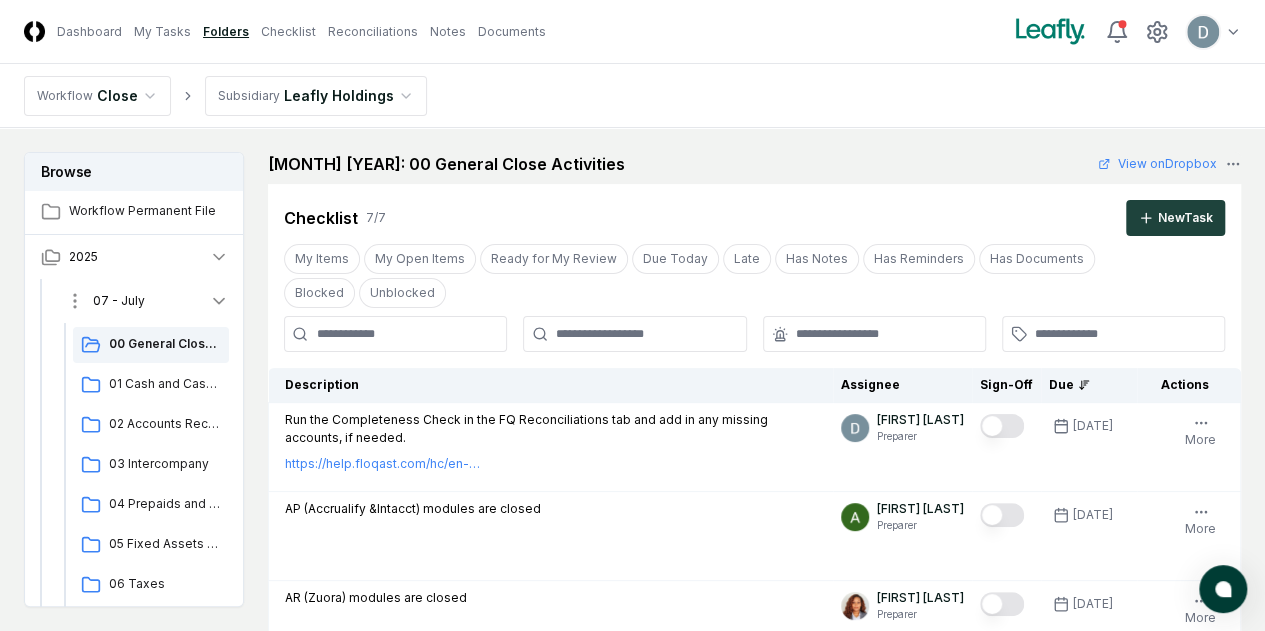 click 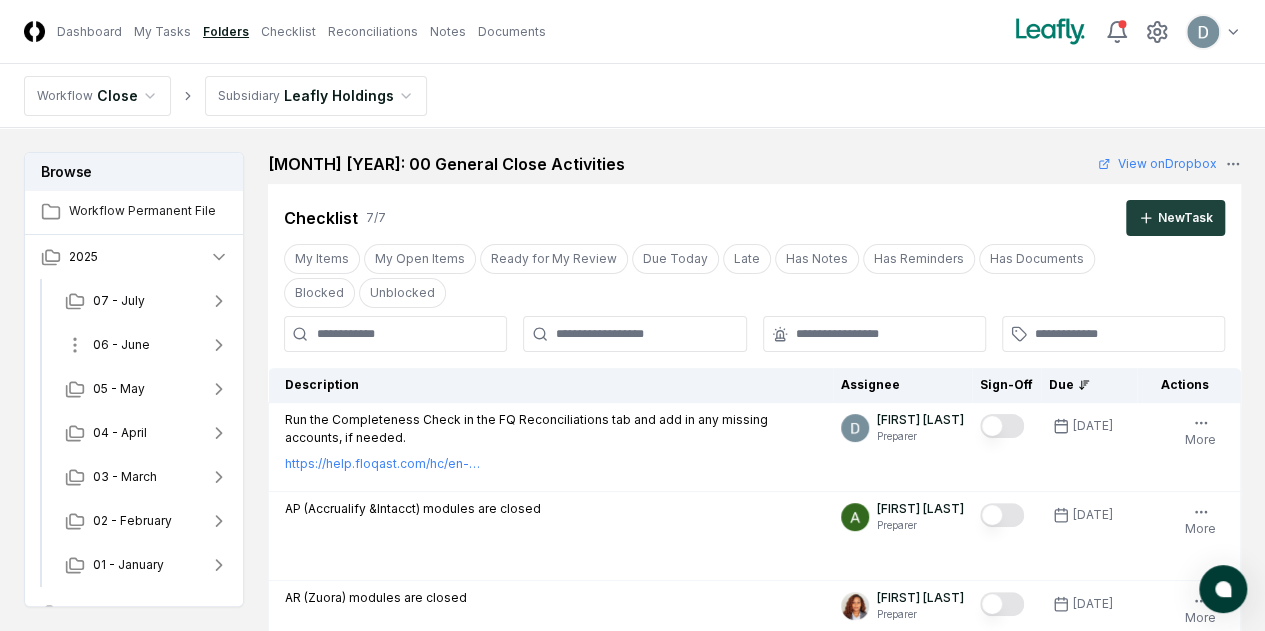 click 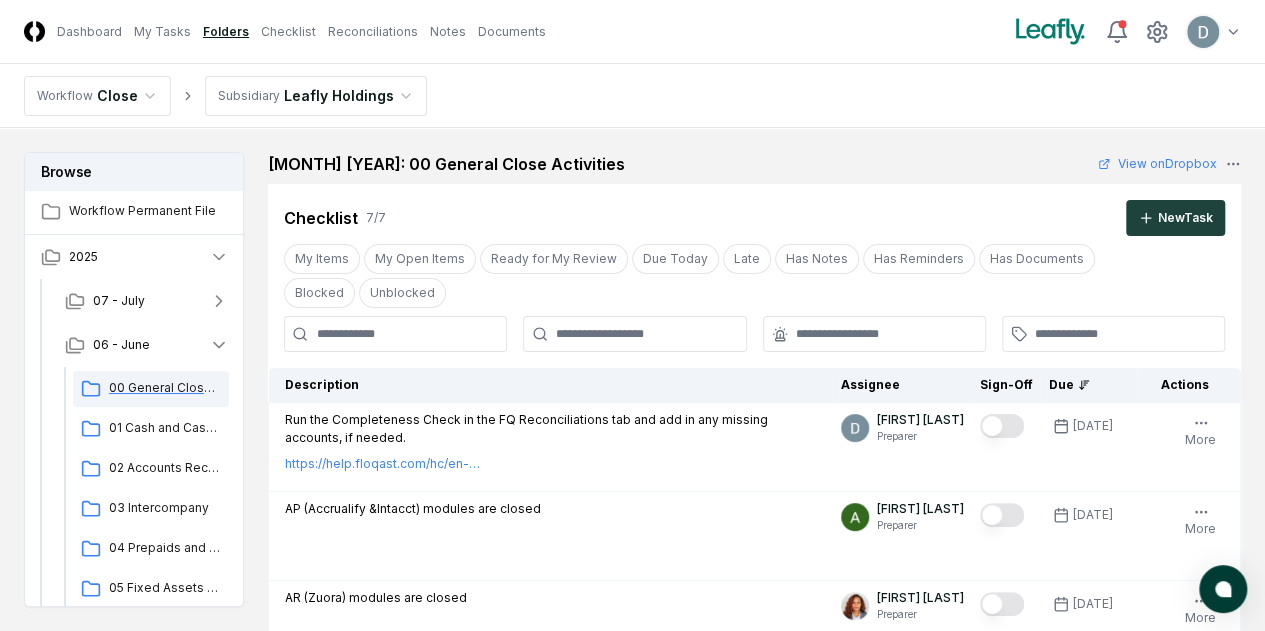 click on "00 General Close Activities" at bounding box center [165, 388] 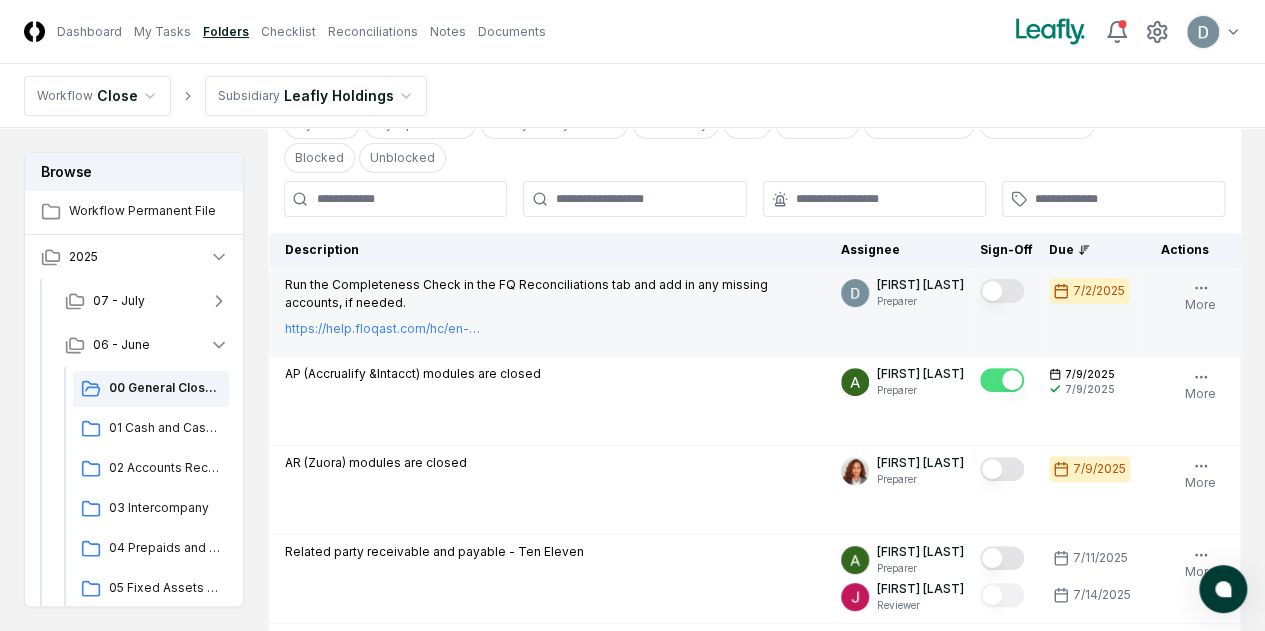 scroll, scrollTop: 140, scrollLeft: 0, axis: vertical 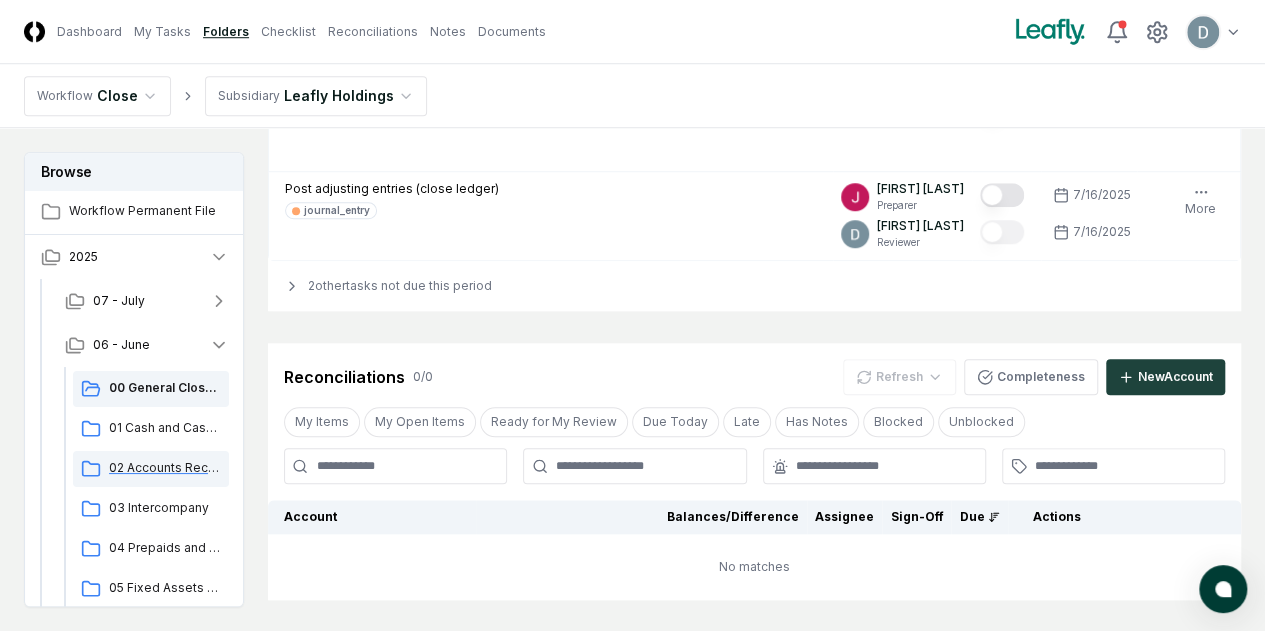 click on "02 Accounts Receivable" at bounding box center [151, 469] 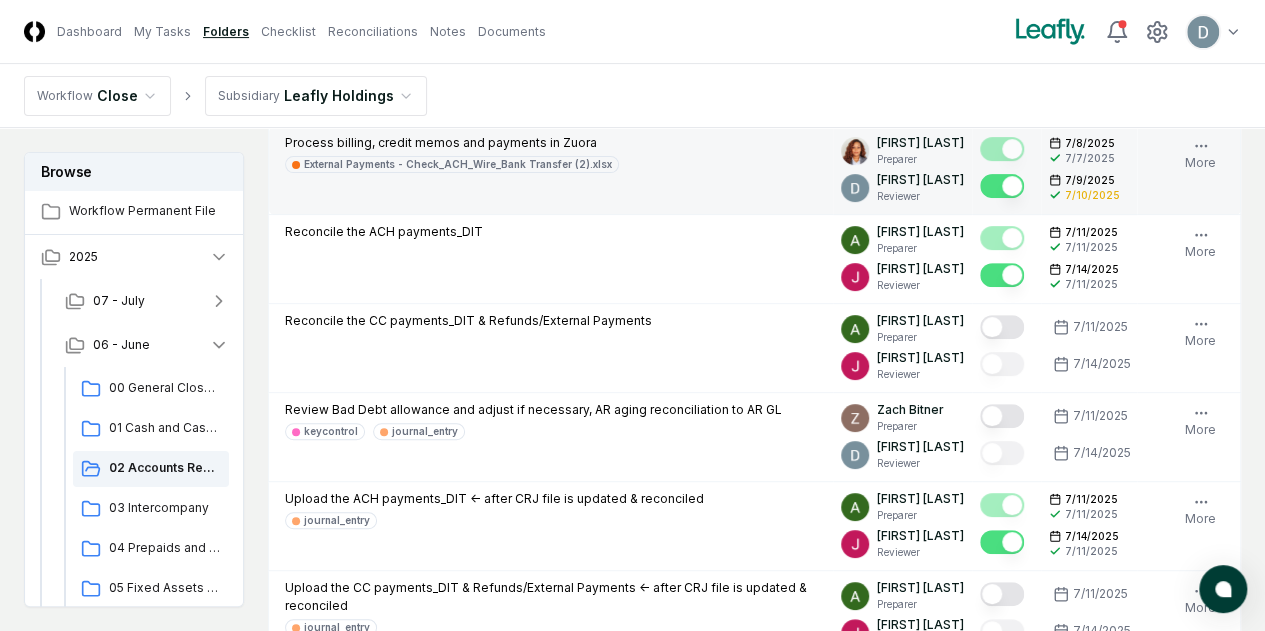 scroll, scrollTop: 278, scrollLeft: 0, axis: vertical 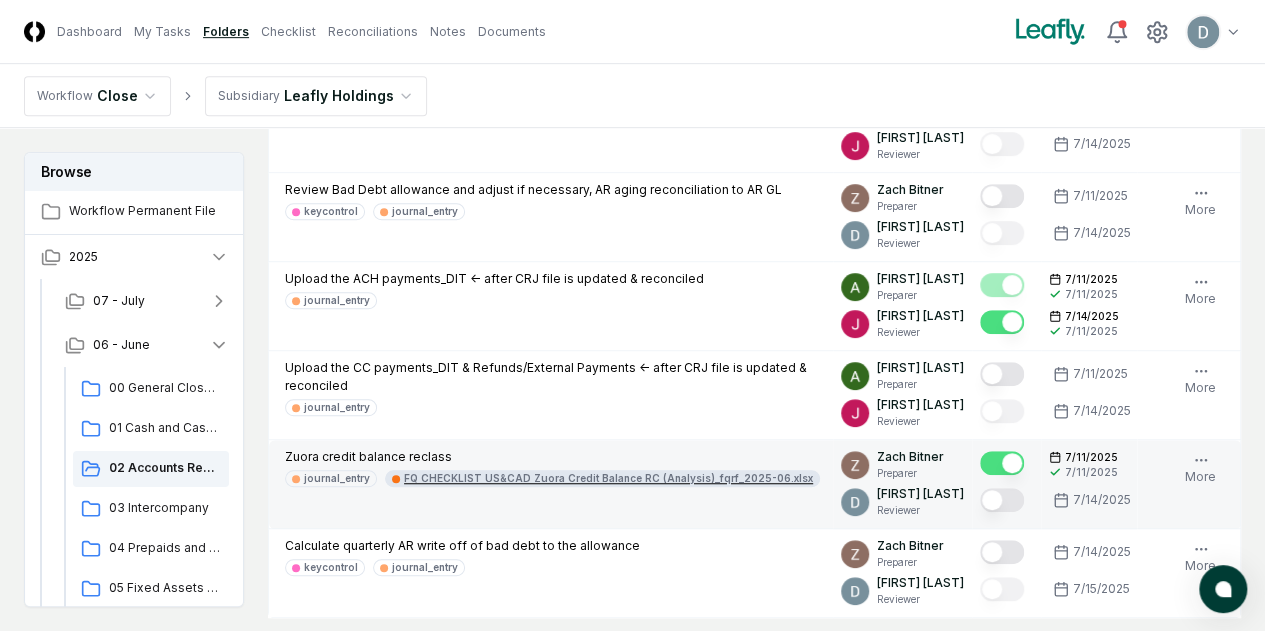 click on "FQ CHECKLIST US&CAD Zuora Credit Balance RC (Analysis)_fqrf_2025-06.xlsx" at bounding box center [608, 478] 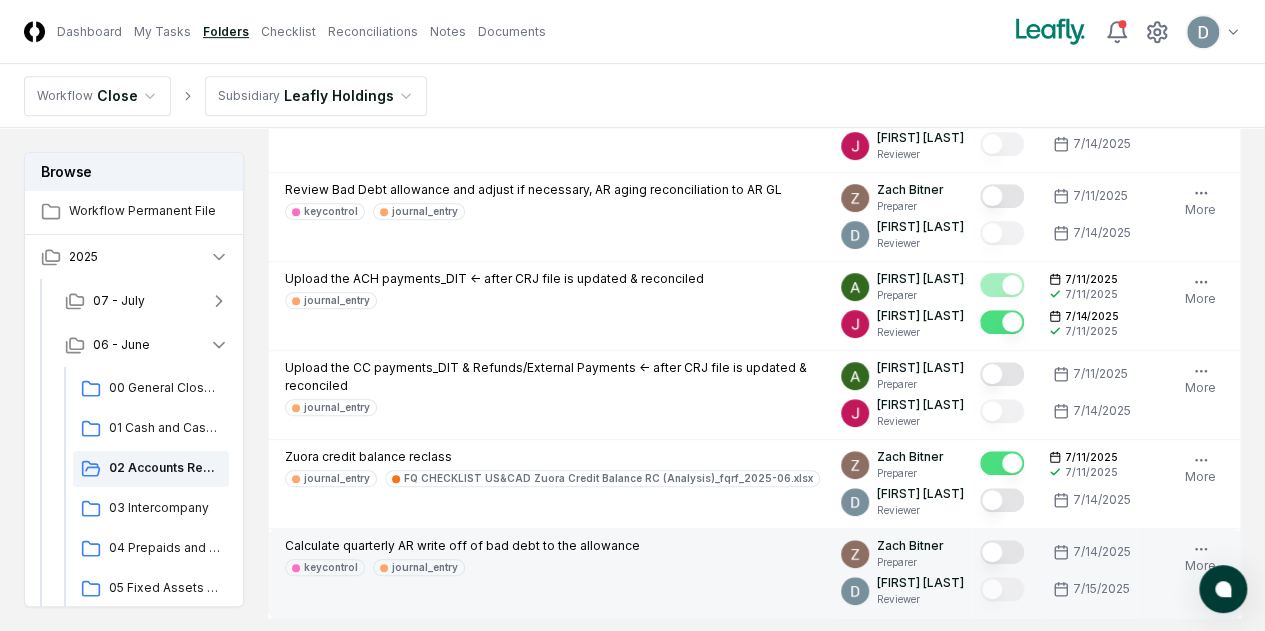 drag, startPoint x: 588, startPoint y: 501, endPoint x: 647, endPoint y: 591, distance: 107.61505 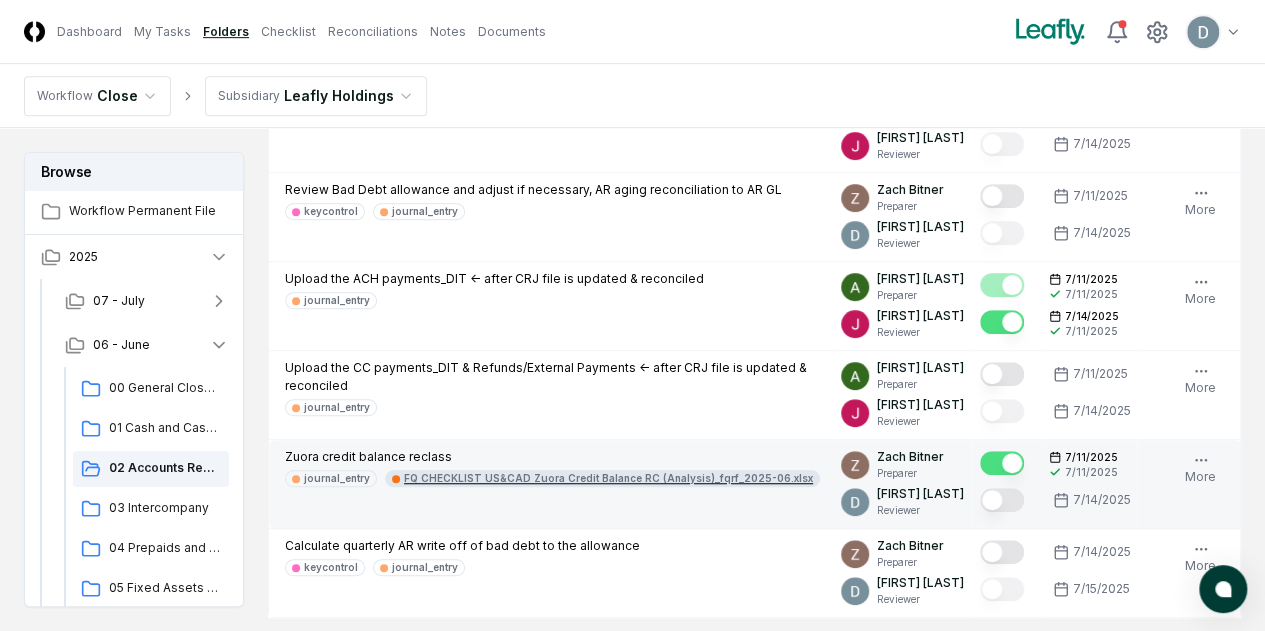 click on "FQ CHECKLIST US&CAD Zuora Credit Balance RC (Analysis)_fqrf_2025-06.xlsx" at bounding box center (608, 478) 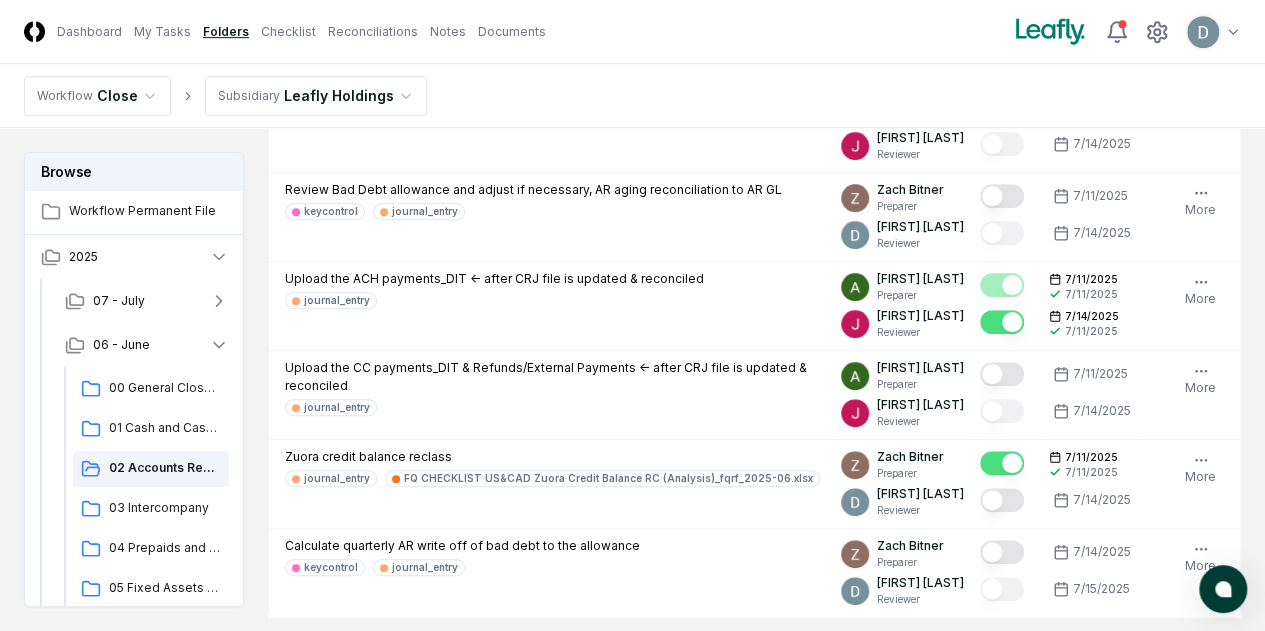 click on "CloseCore Dashboard My Tasks Folders Checklist Reconciliations Notes Documents Toggle navigation menu   Toggle user menu" at bounding box center (632, 32) 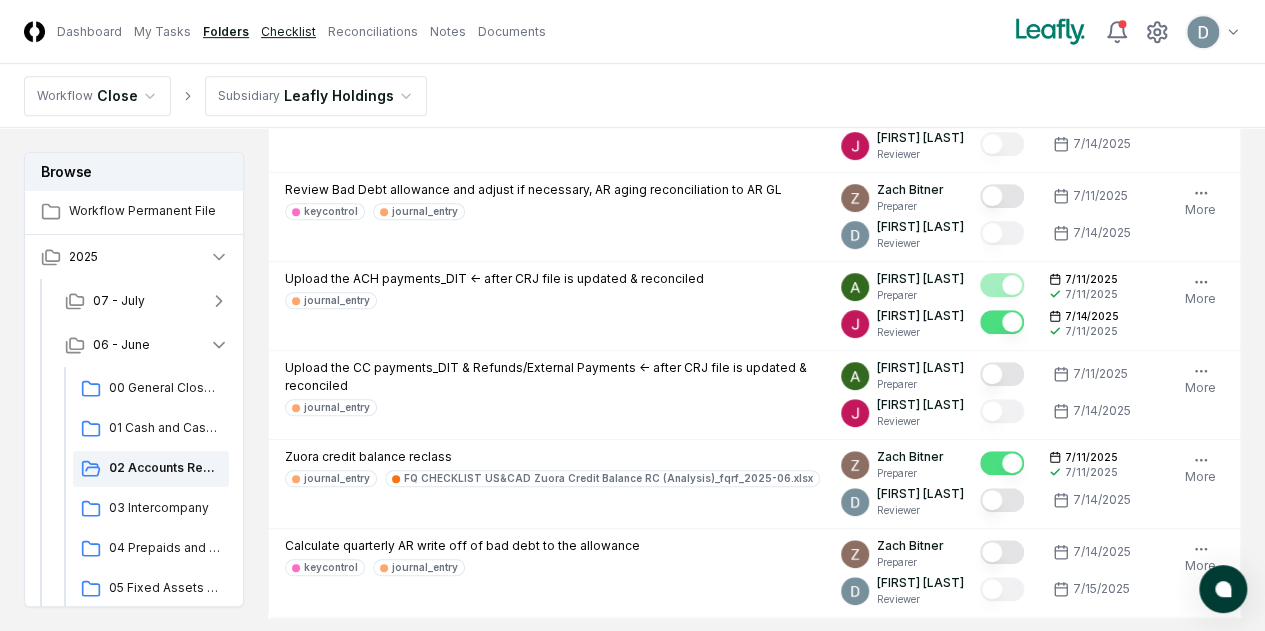 click on "Checklist" at bounding box center (288, 32) 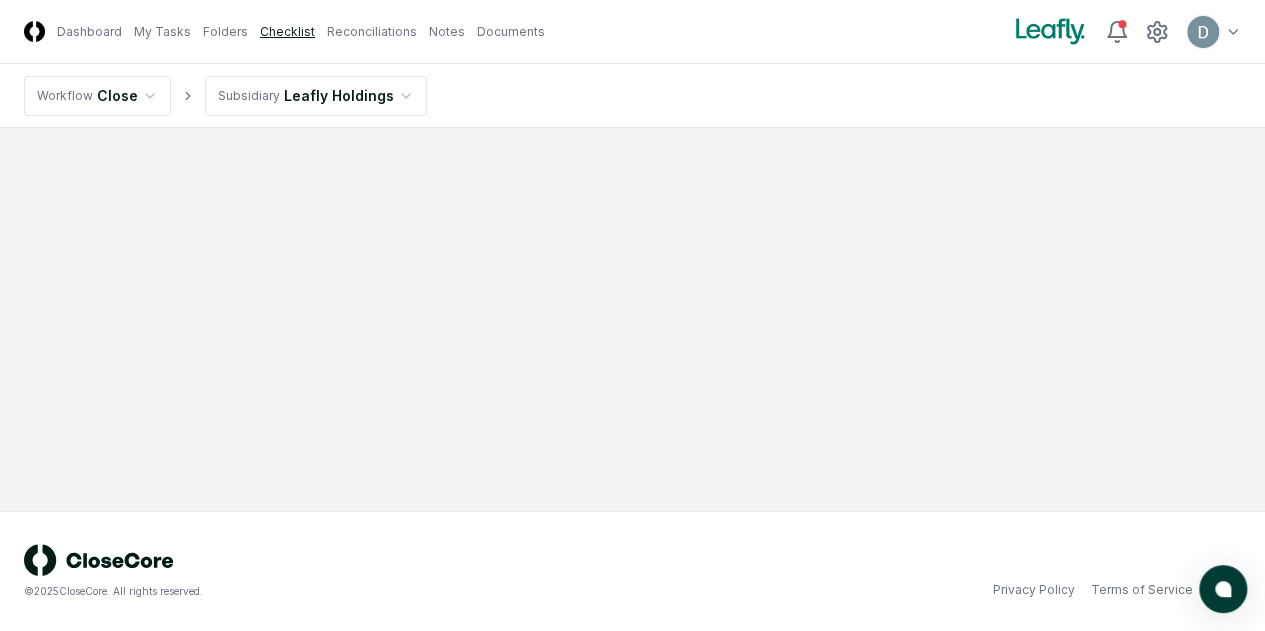 scroll, scrollTop: 0, scrollLeft: 0, axis: both 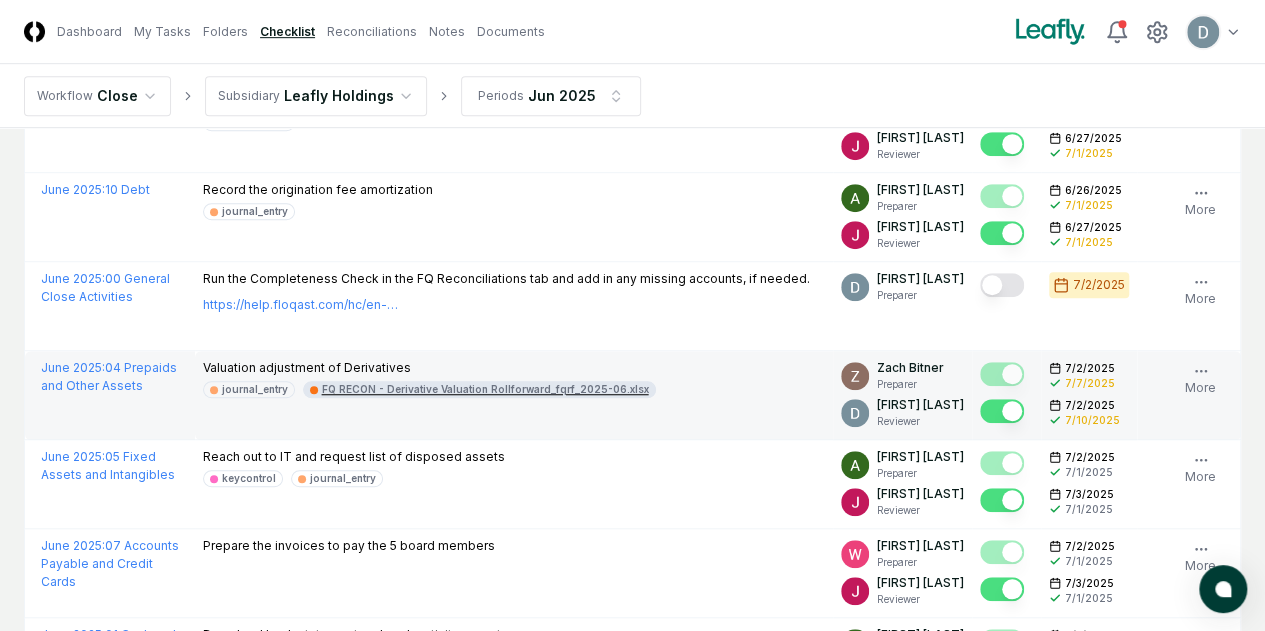 click on "FQ RECON - Derivative Valuation Rollforward_fqrf_2025-06.xlsx" at bounding box center (485, 389) 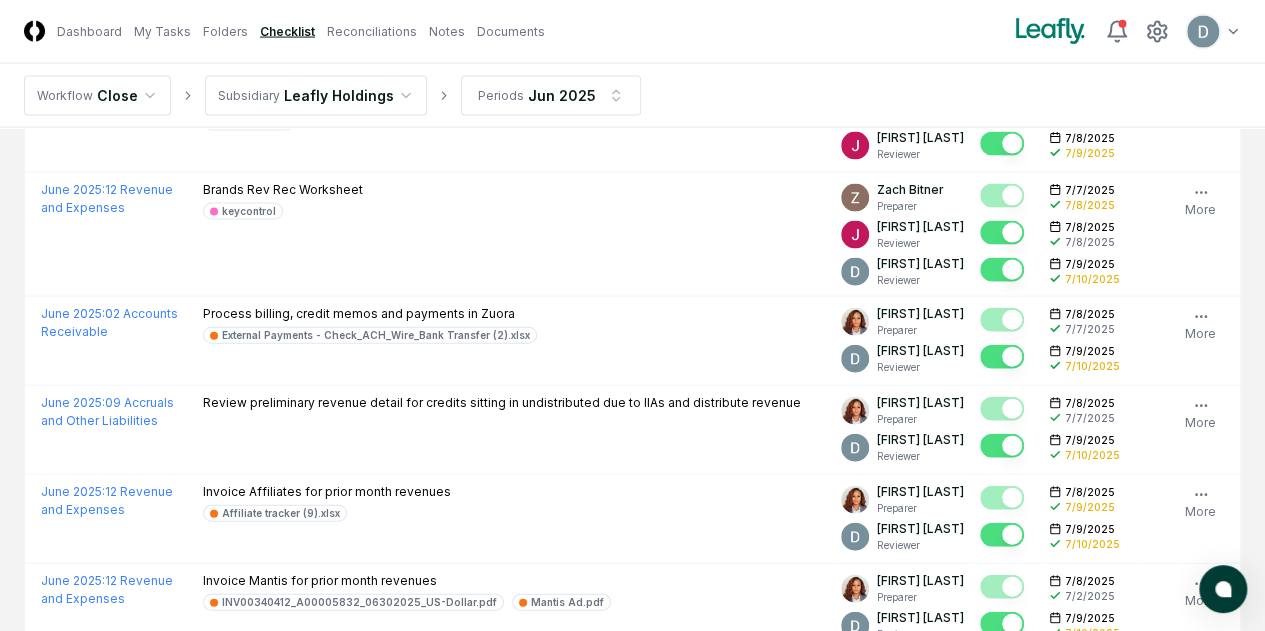 scroll, scrollTop: 2193, scrollLeft: 0, axis: vertical 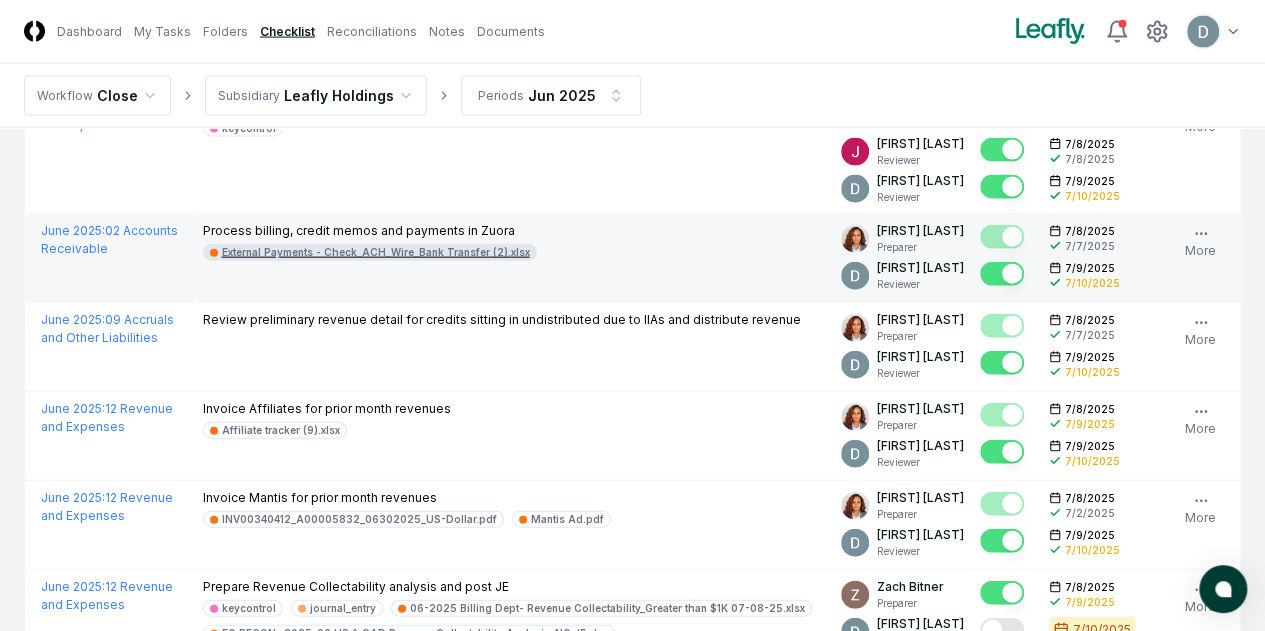 click on "External Payments - Check_ACH_Wire_Bank Transfer (2).xlsx" at bounding box center [376, 252] 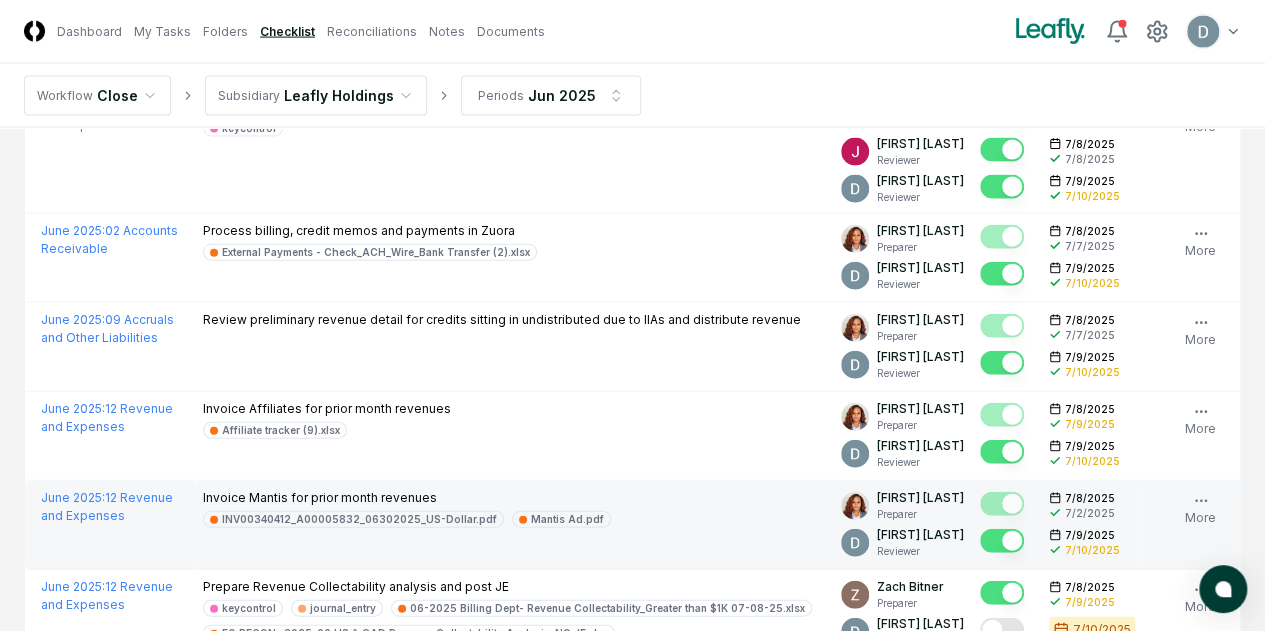 click at bounding box center [1002, 541] 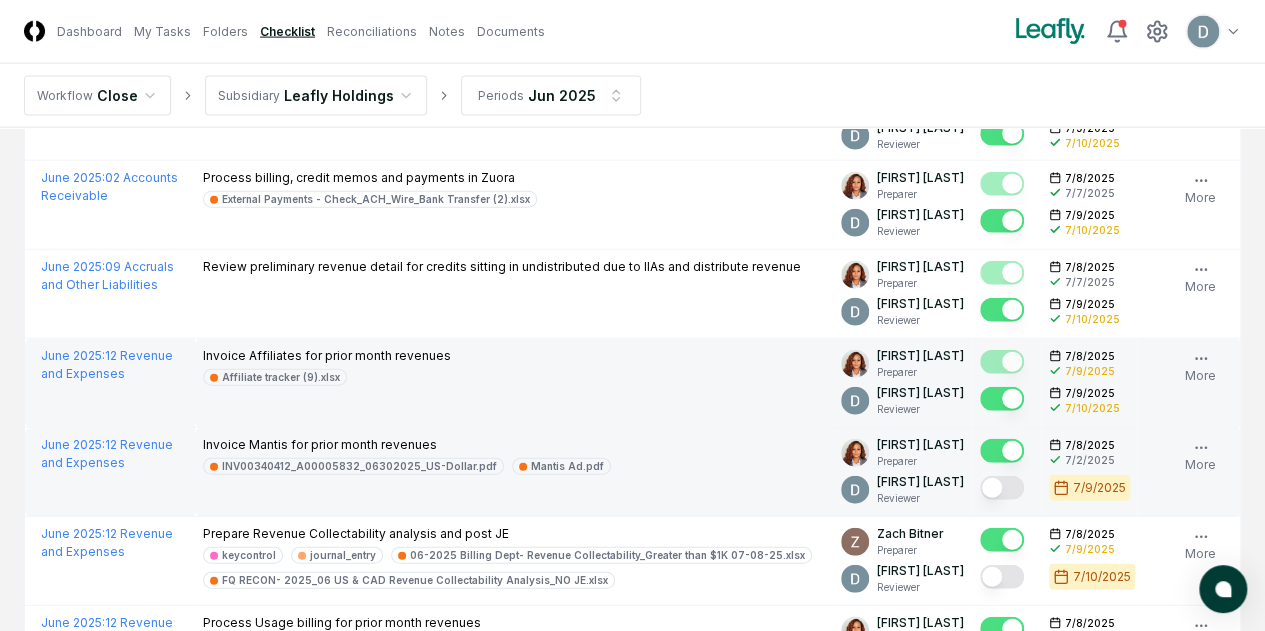 scroll, scrollTop: 2247, scrollLeft: 0, axis: vertical 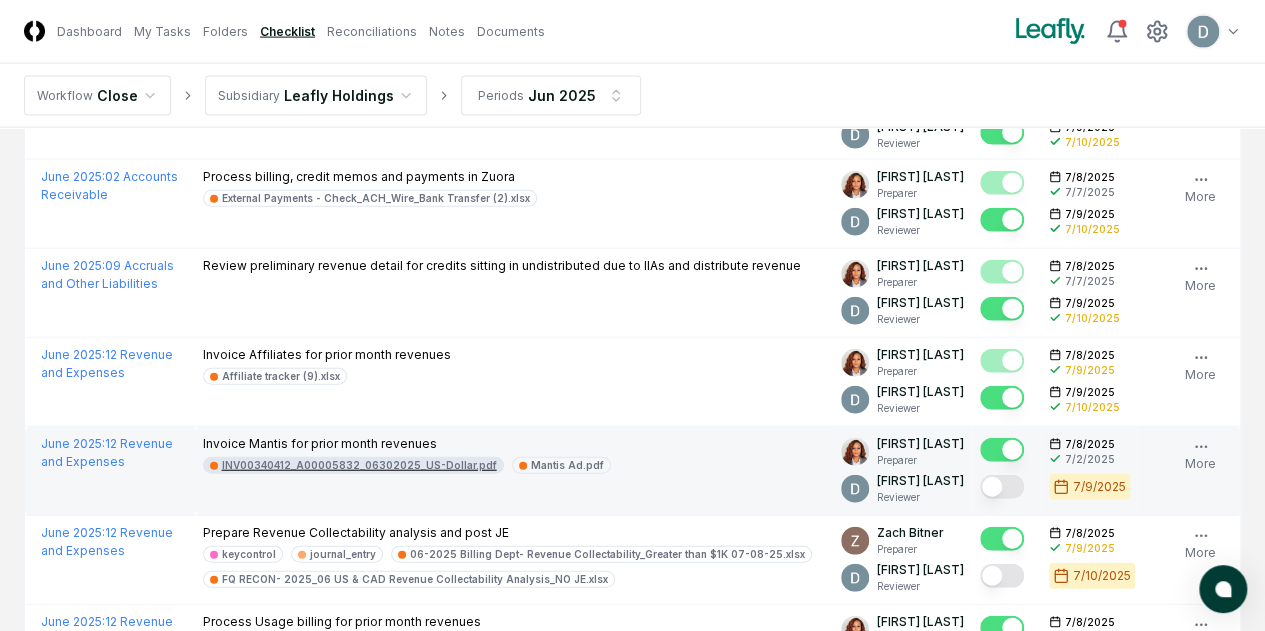 click on "INV00340412_A00005832_06302025_US-Dollar.pdf" at bounding box center (359, 465) 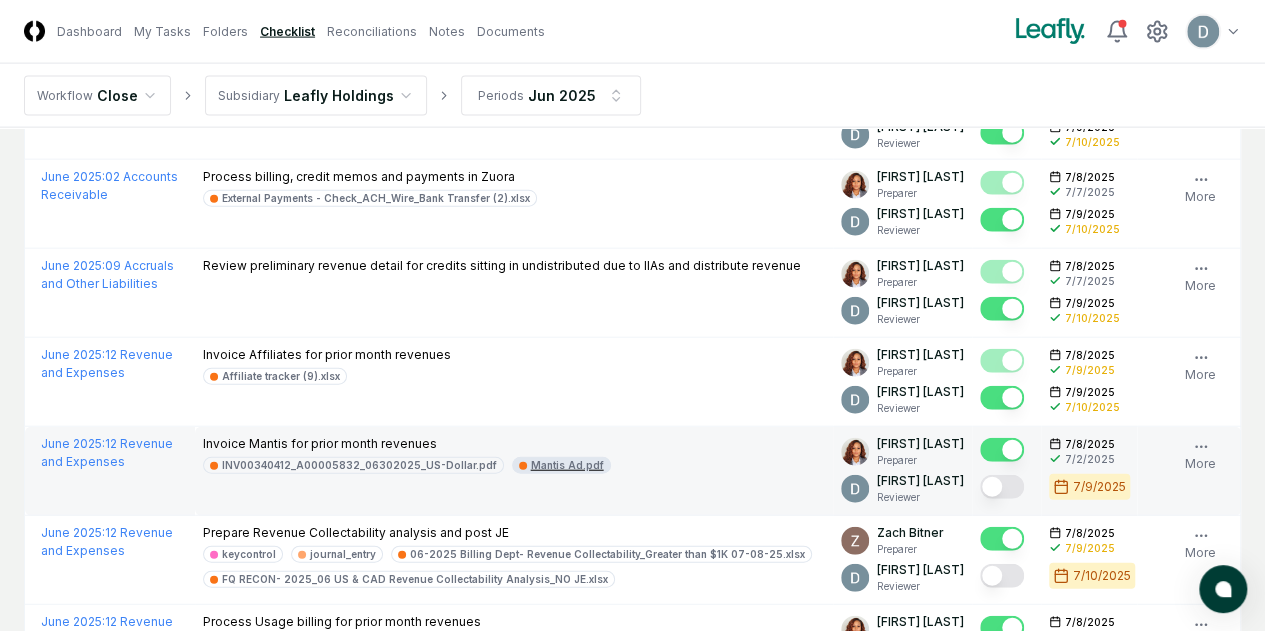click on "Mantis Ad.pdf" at bounding box center [567, 465] 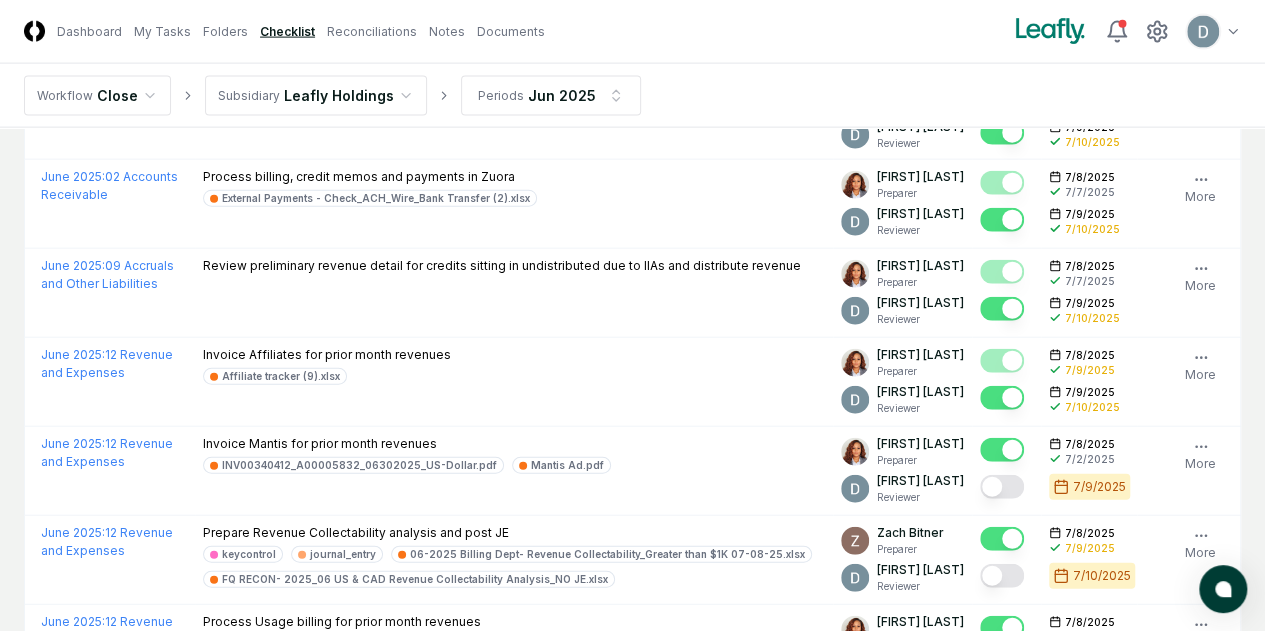 click on "CloseCore Dashboard My Tasks Folders Checklist Reconciliations Notes Documents Toggle navigation menu   Toggle user menu" at bounding box center [632, 32] 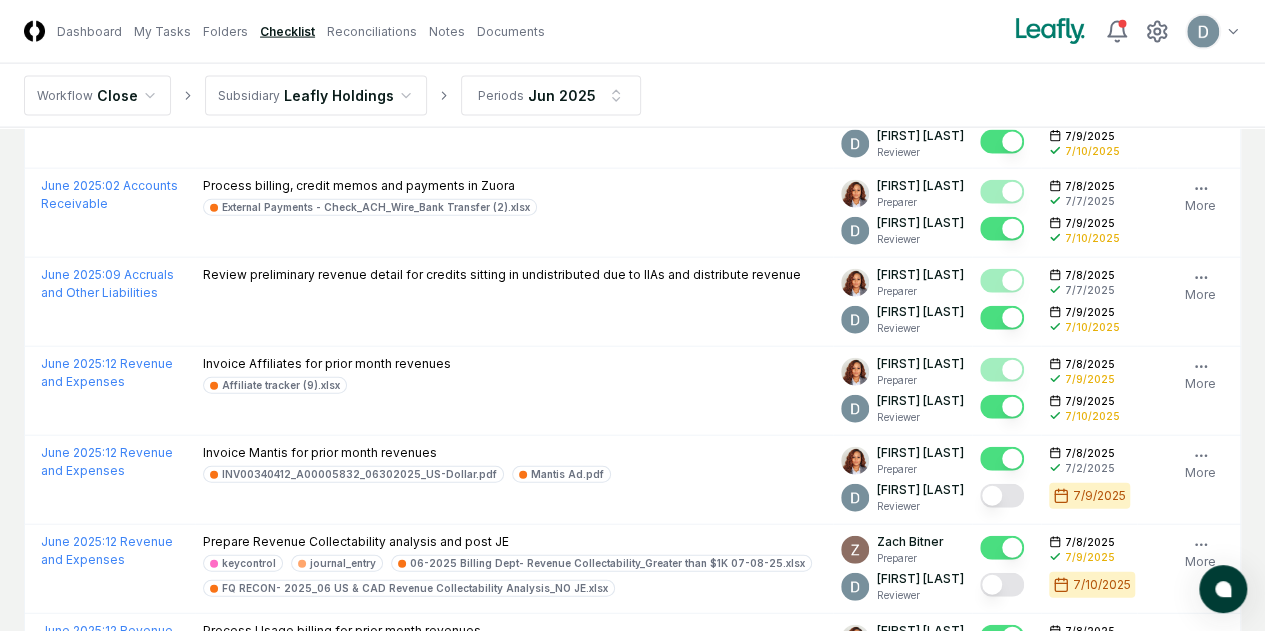 scroll, scrollTop: 2241, scrollLeft: 0, axis: vertical 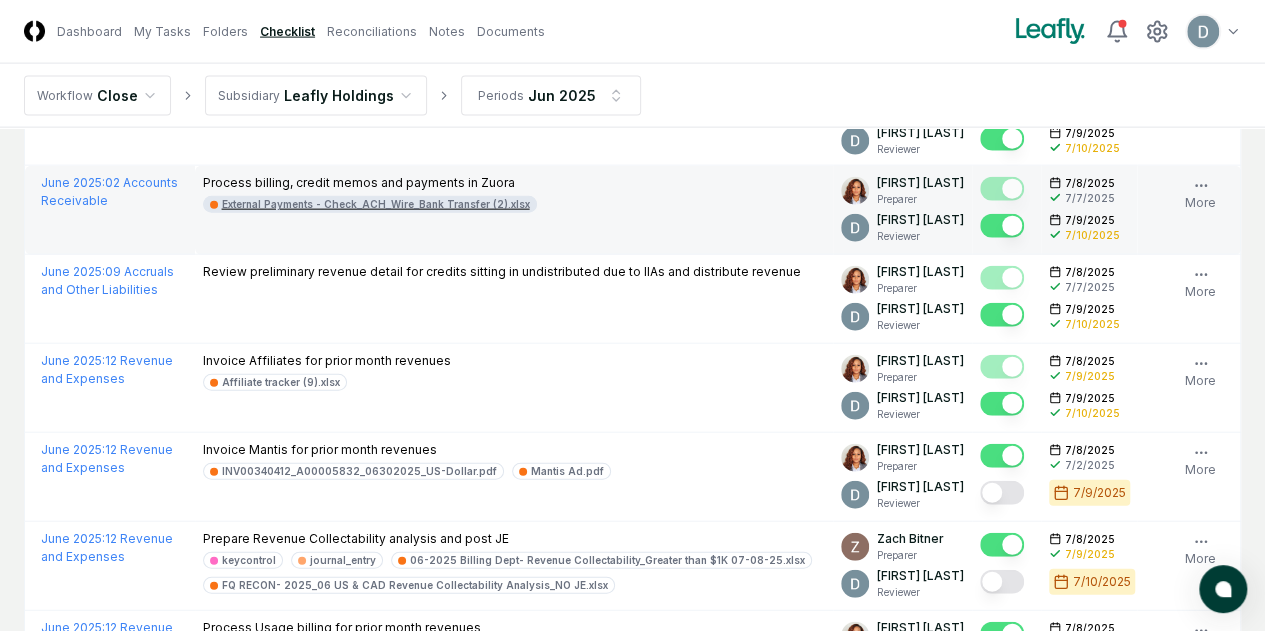 click on "External Payments - Check_ACH_Wire_Bank Transfer (2).xlsx" at bounding box center (376, 204) 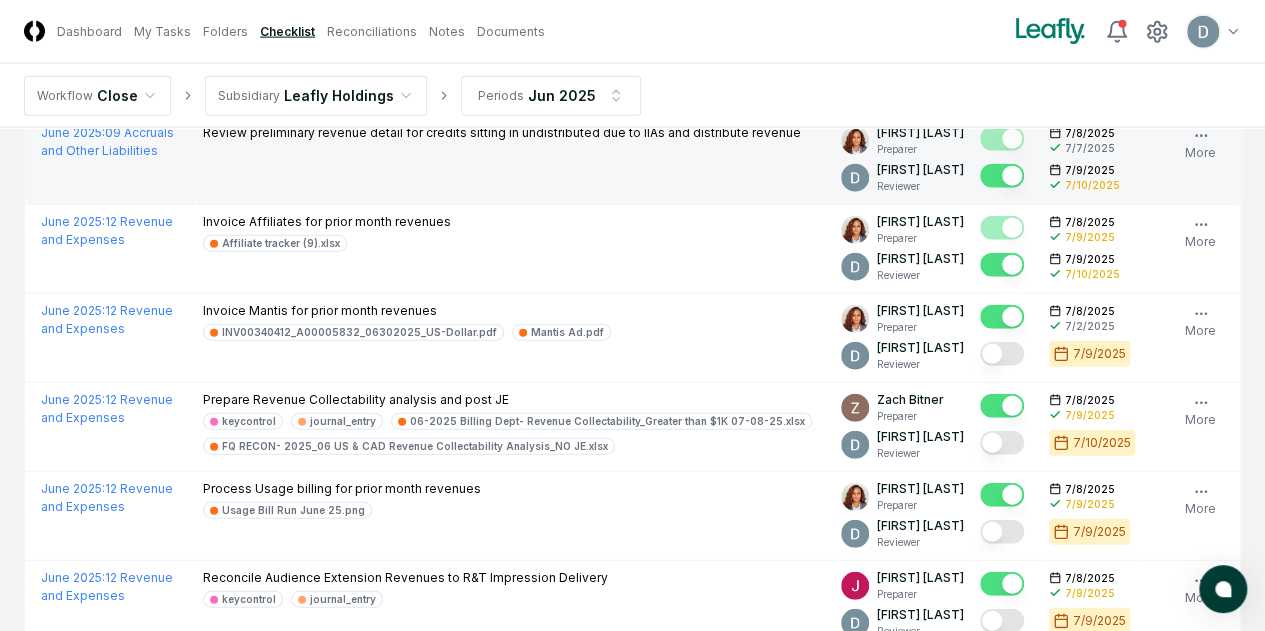 scroll, scrollTop: 2381, scrollLeft: 0, axis: vertical 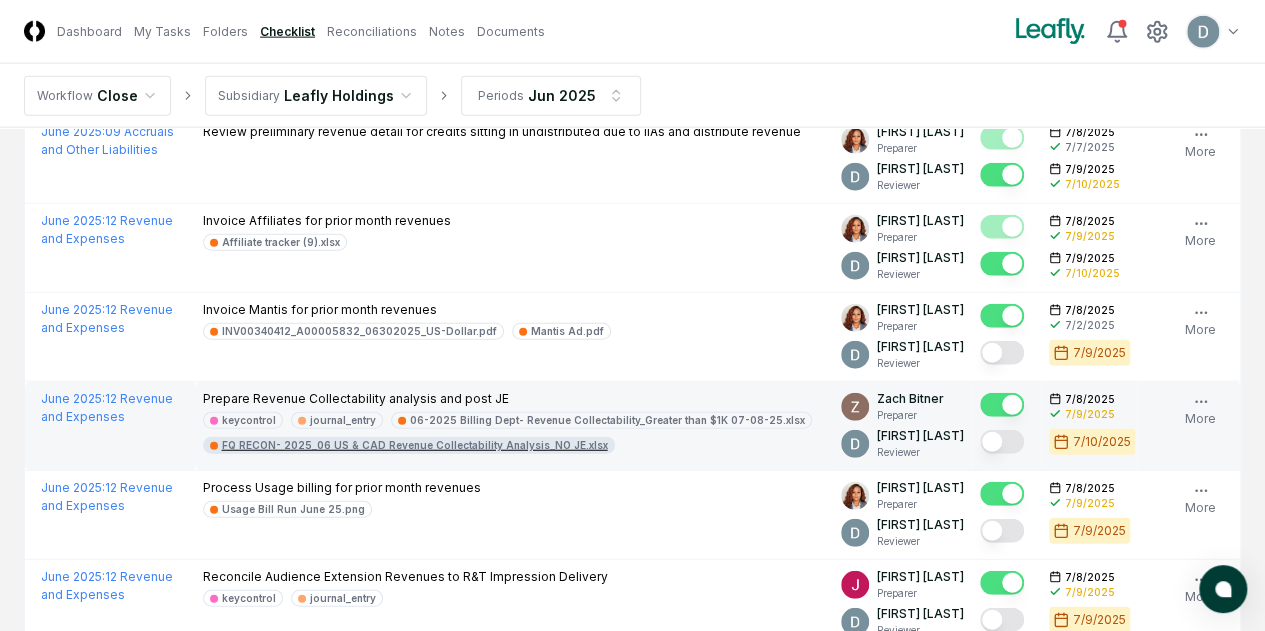 click on "FQ RECON- 2025_06 US & CAD Revenue Collectability Analysis_NO JE.xlsx" at bounding box center (415, 445) 